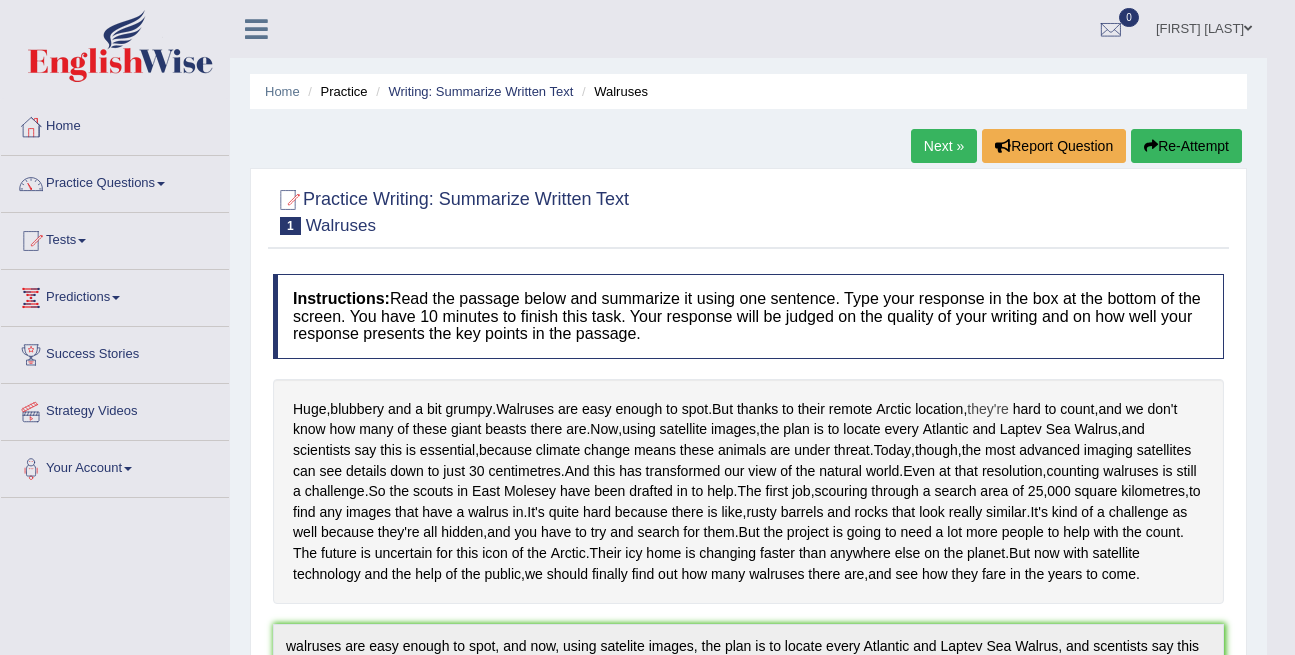 scroll, scrollTop: 0, scrollLeft: 0, axis: both 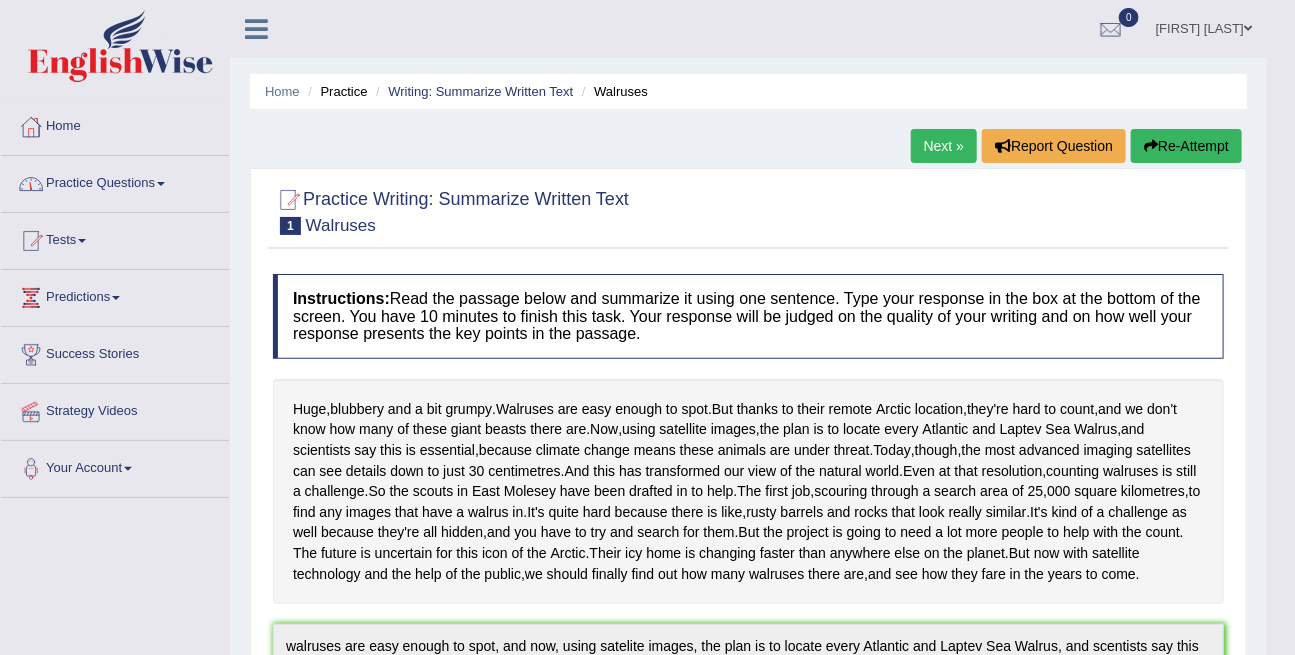 click on "Practice Questions" at bounding box center [115, 181] 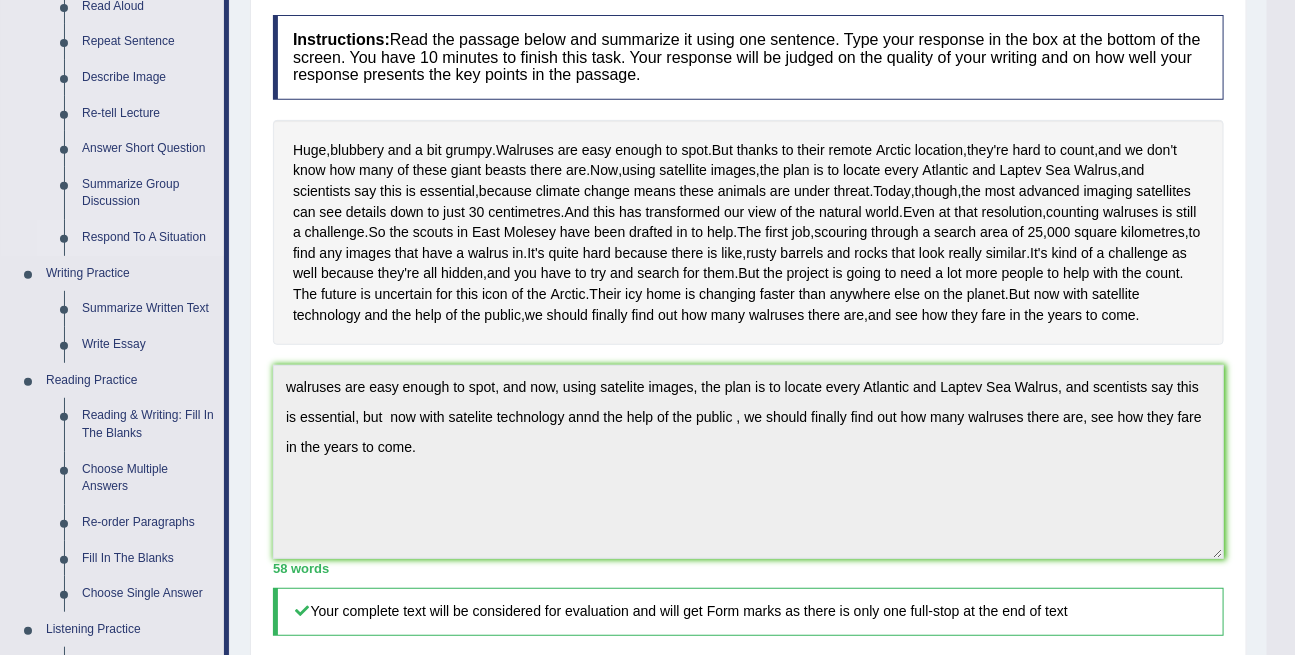 scroll, scrollTop: 272, scrollLeft: 0, axis: vertical 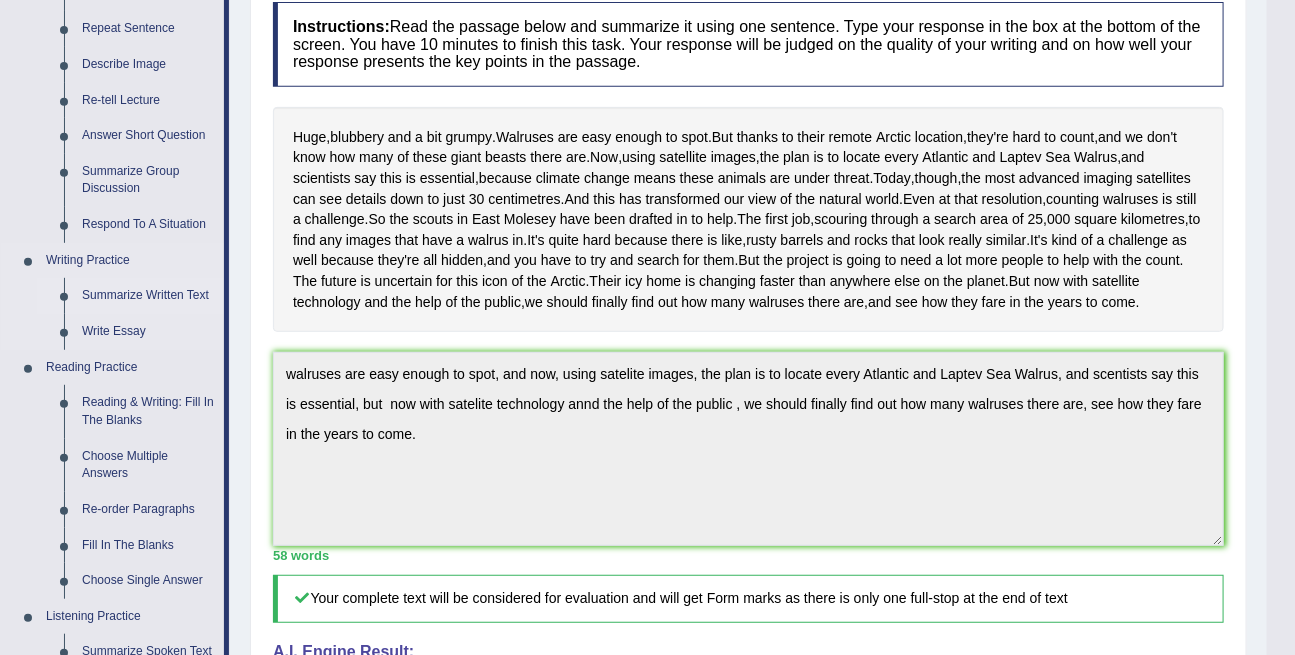 click on "Summarize Written Text" at bounding box center [148, 296] 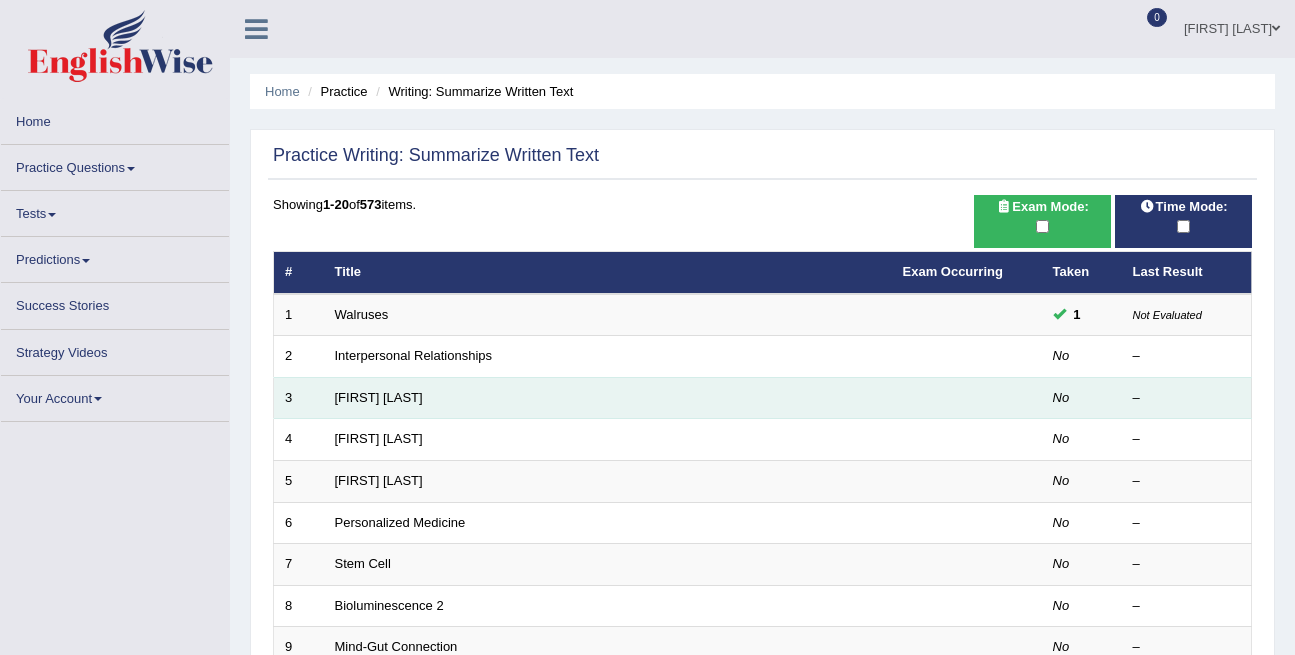 scroll, scrollTop: 0, scrollLeft: 0, axis: both 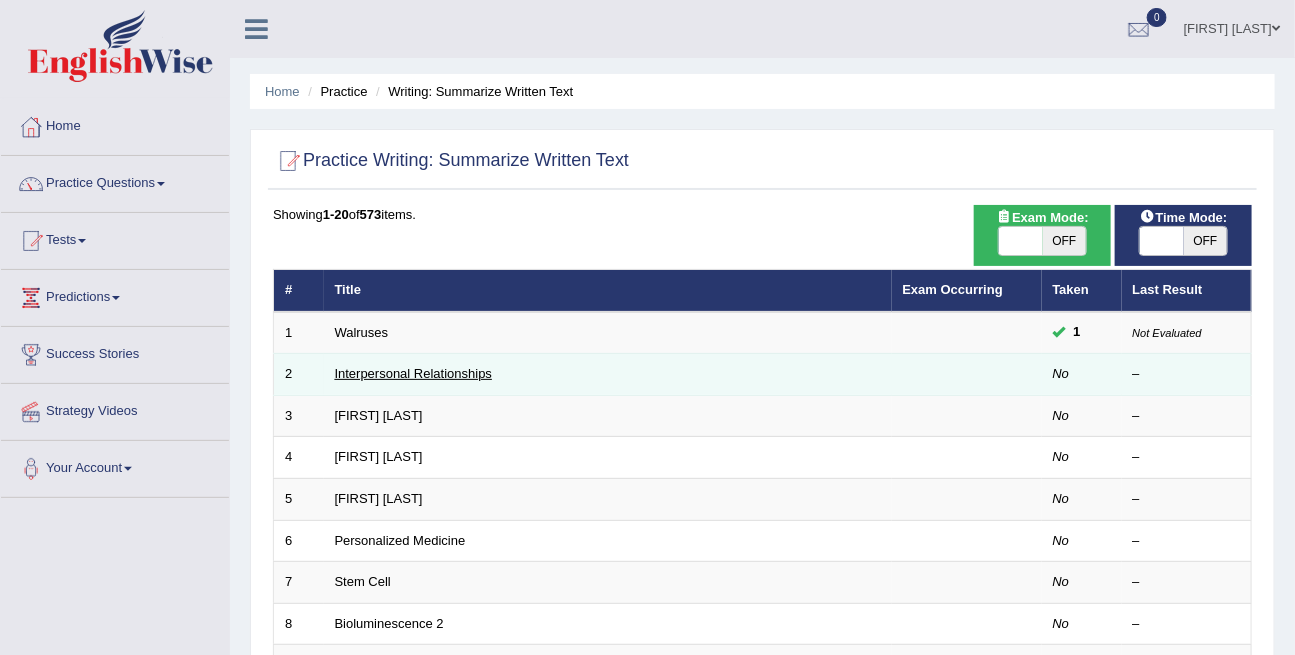 click on "Interpersonal Relationships" at bounding box center [414, 373] 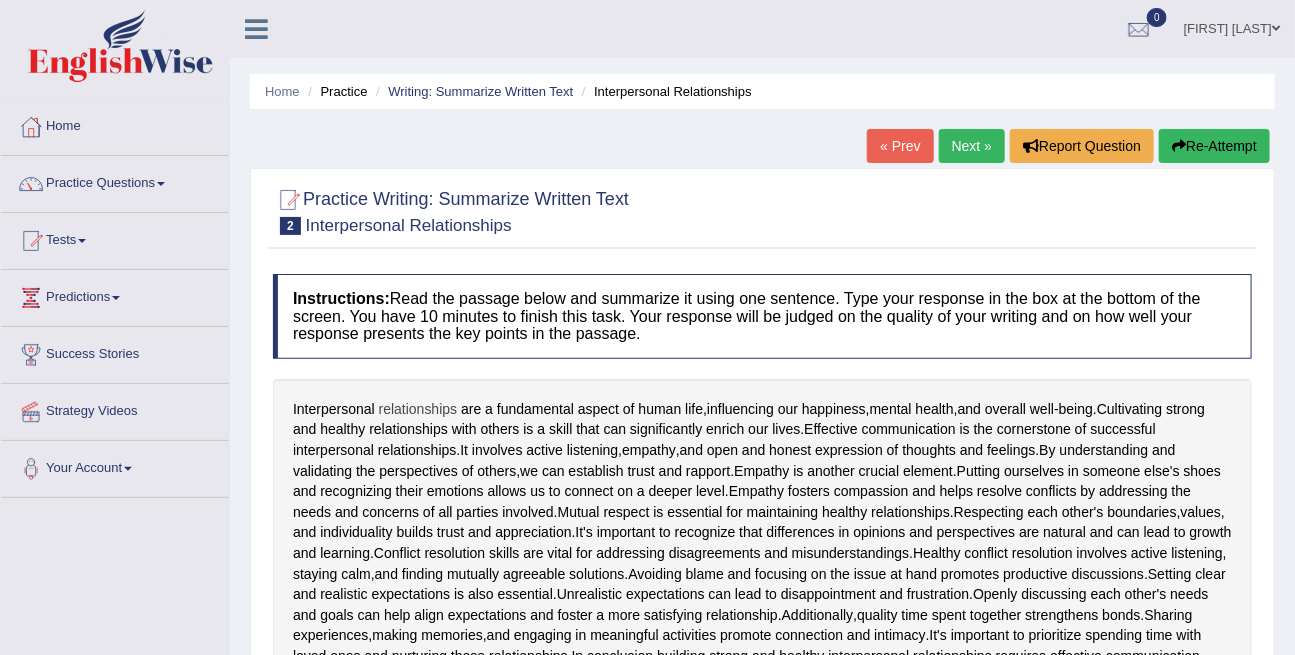 scroll, scrollTop: 80, scrollLeft: 0, axis: vertical 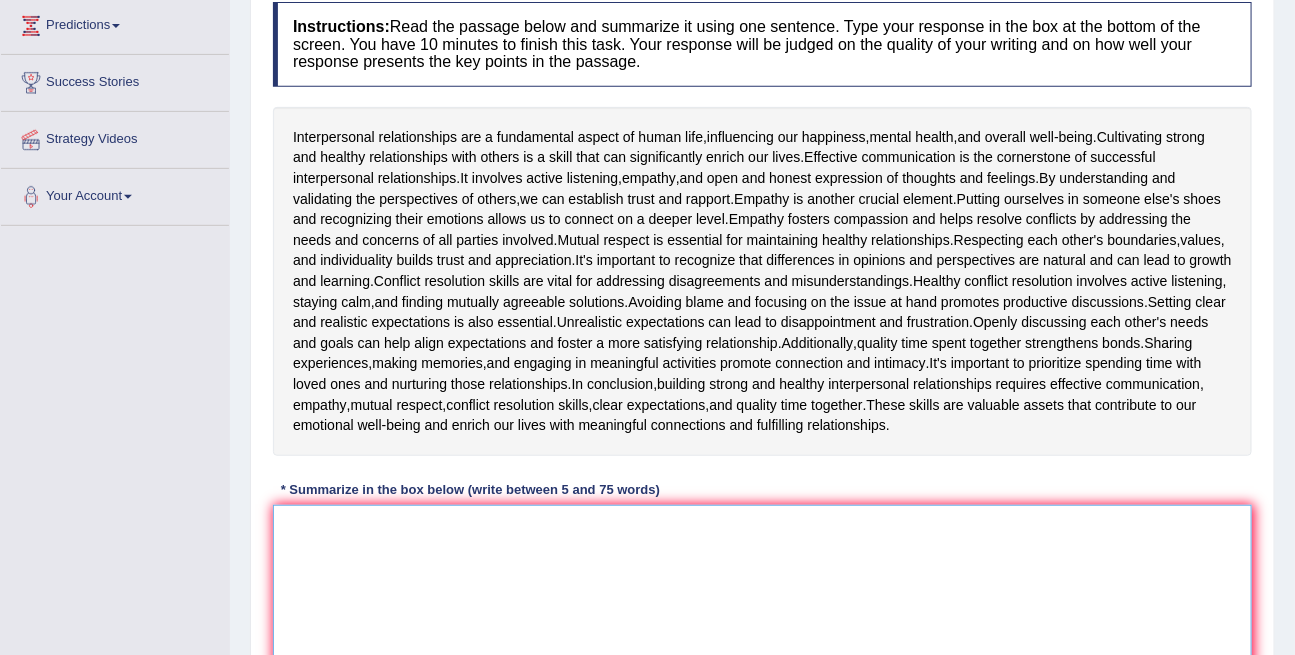 click at bounding box center [762, 602] 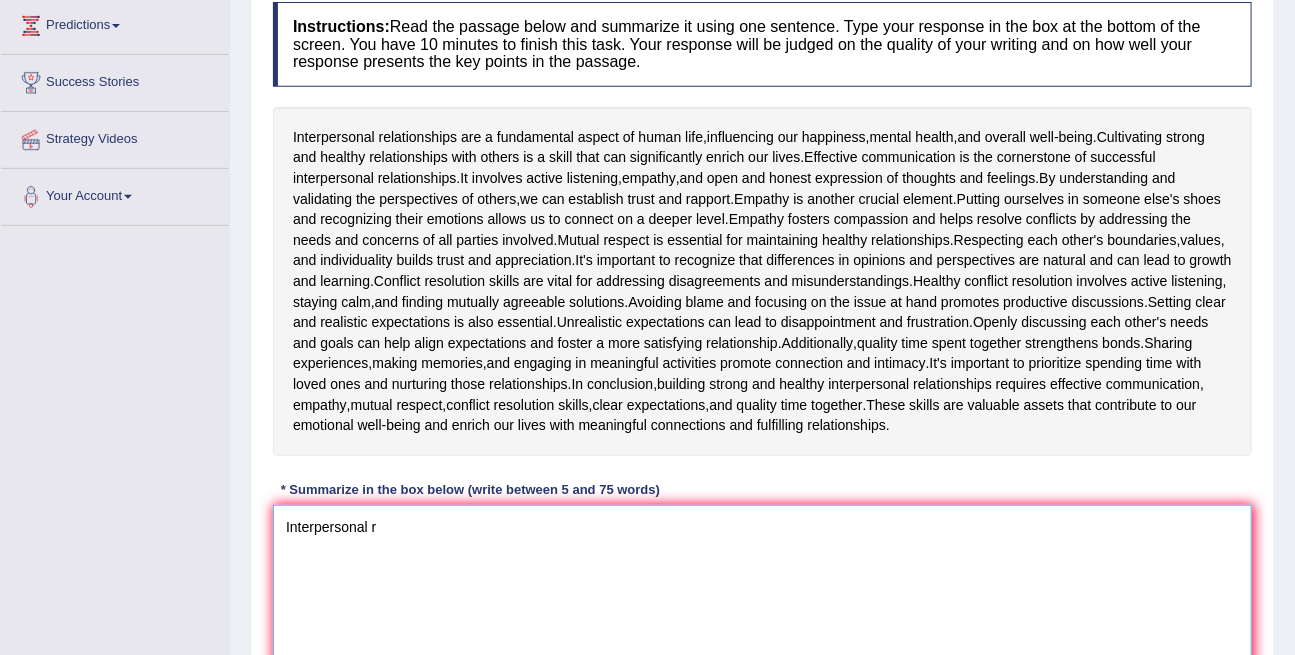 type on "Interpersonal re" 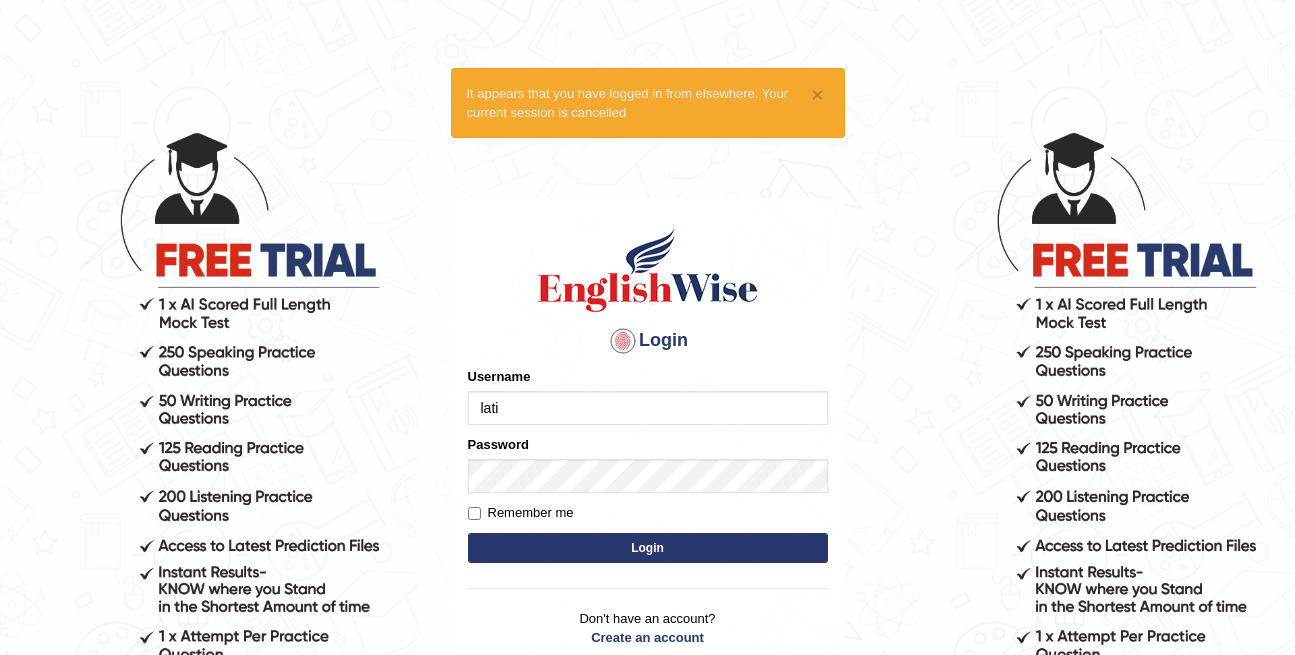scroll, scrollTop: 0, scrollLeft: 0, axis: both 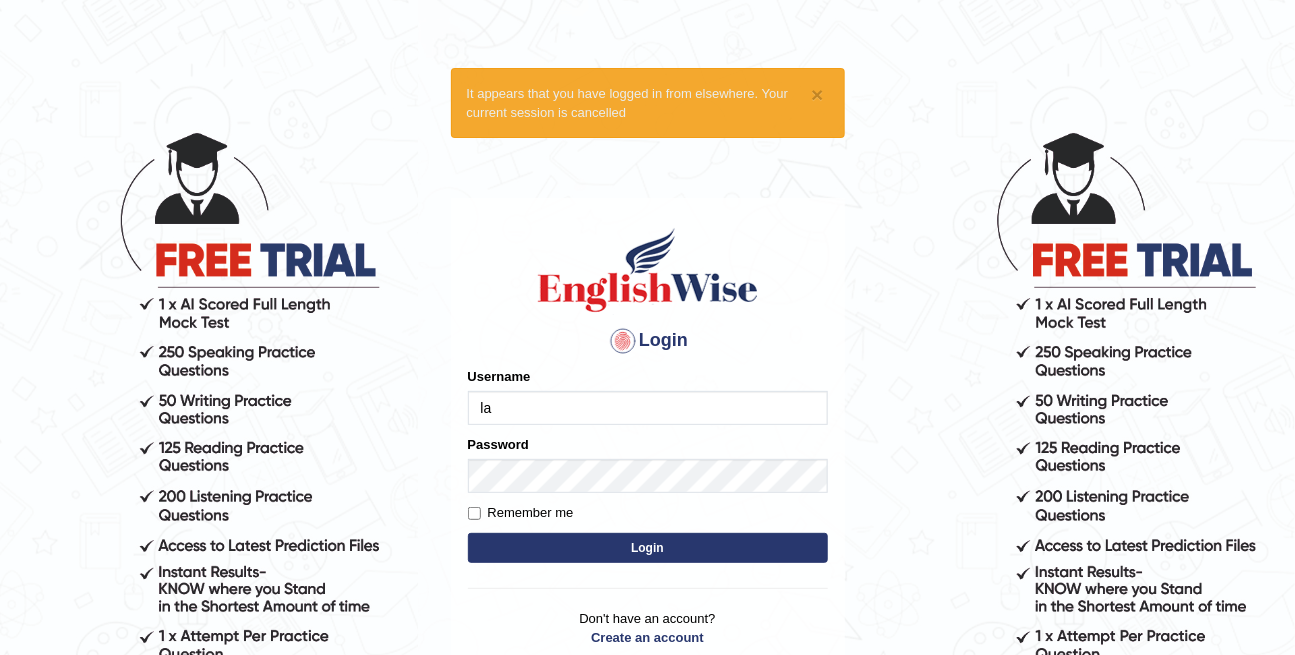 type on "l" 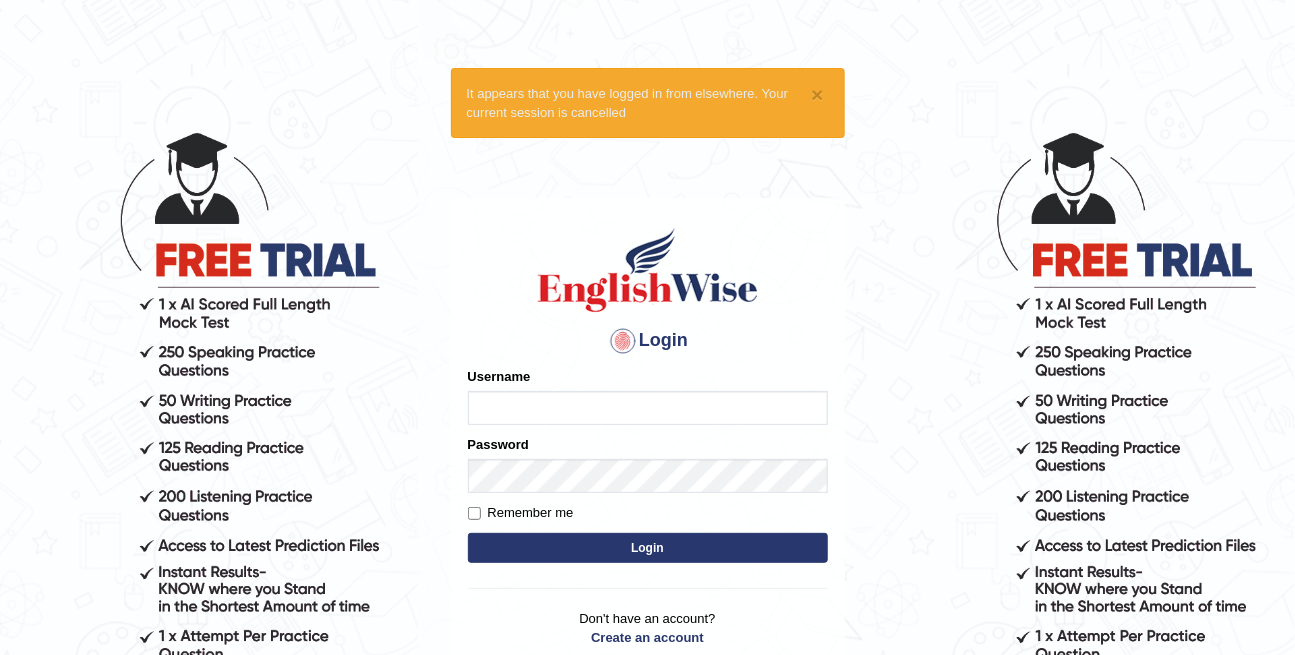 click on "Username" at bounding box center (648, 408) 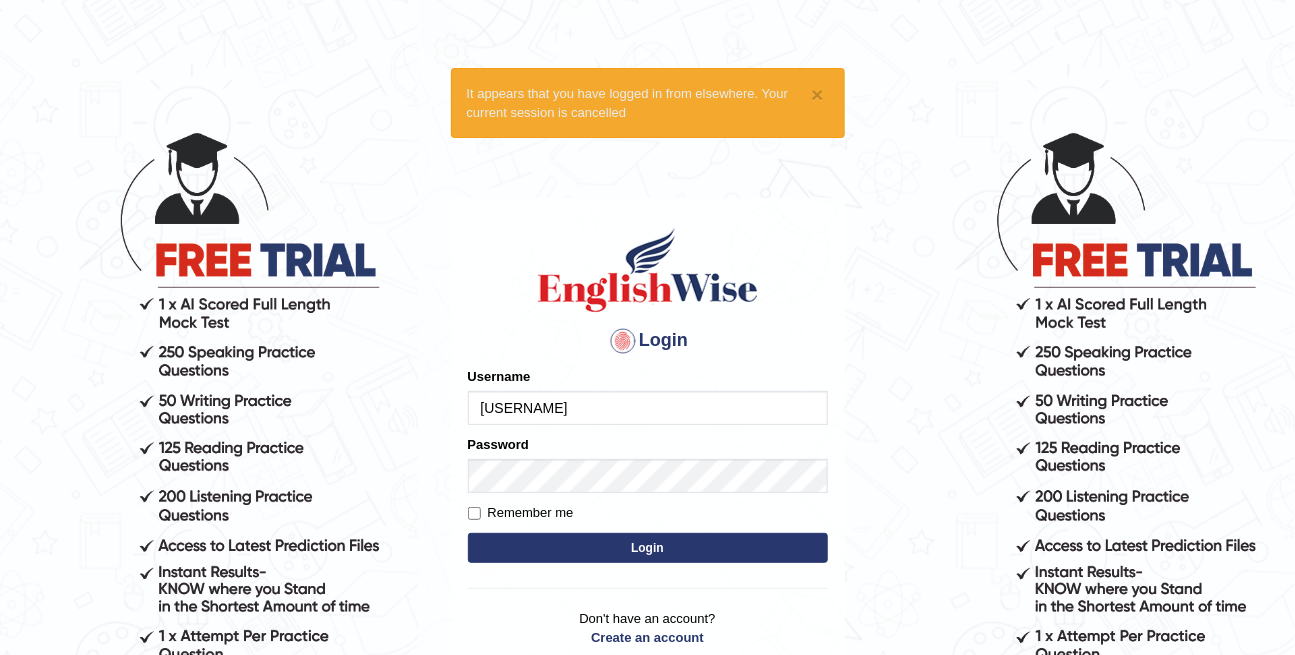 type on "rakeshk_parramatta" 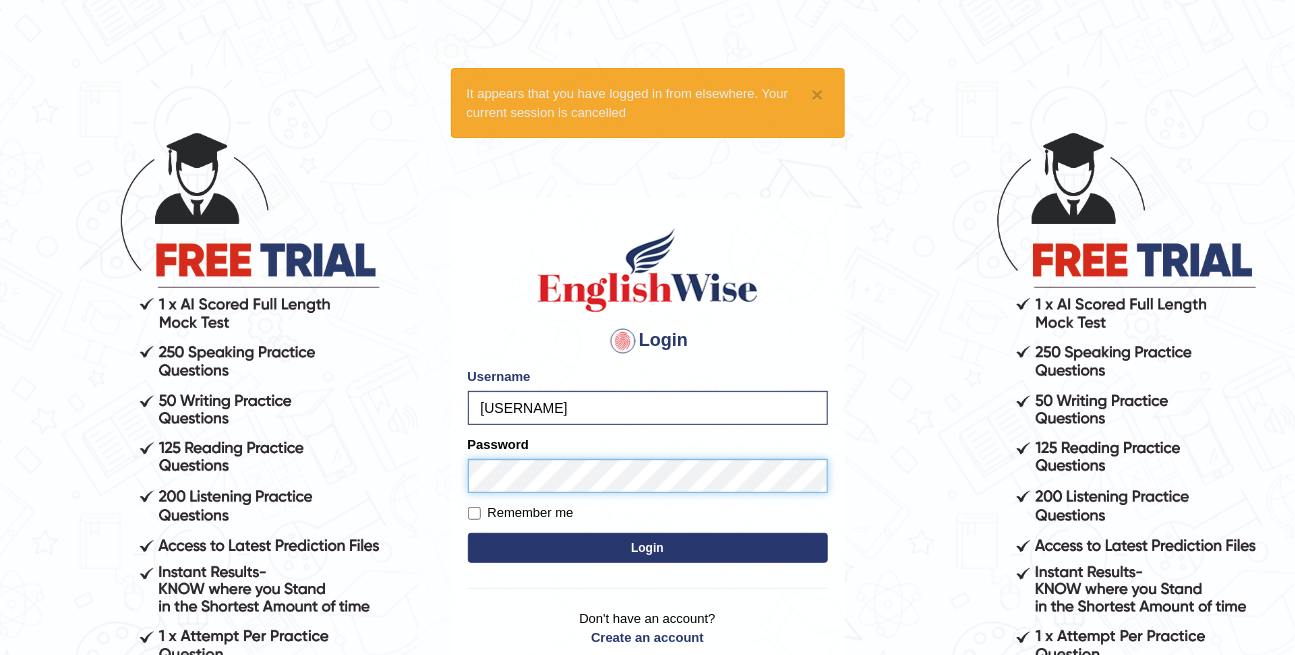 click on "Login" at bounding box center [648, 548] 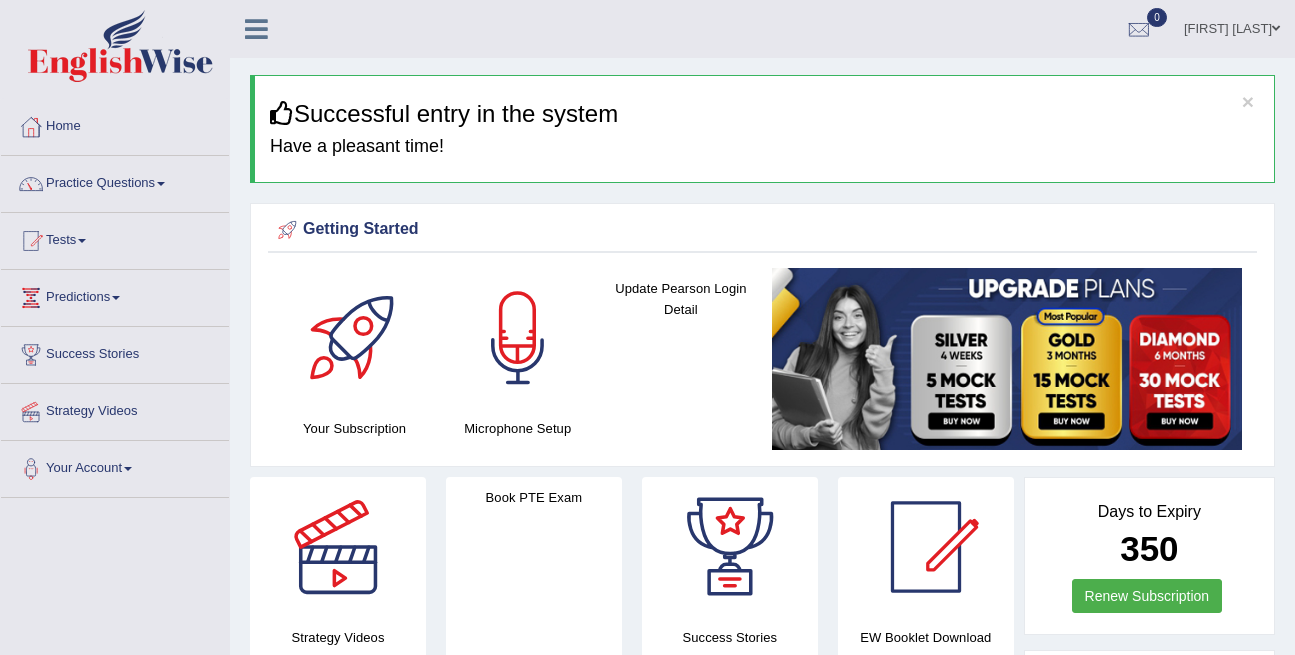 scroll, scrollTop: 0, scrollLeft: 0, axis: both 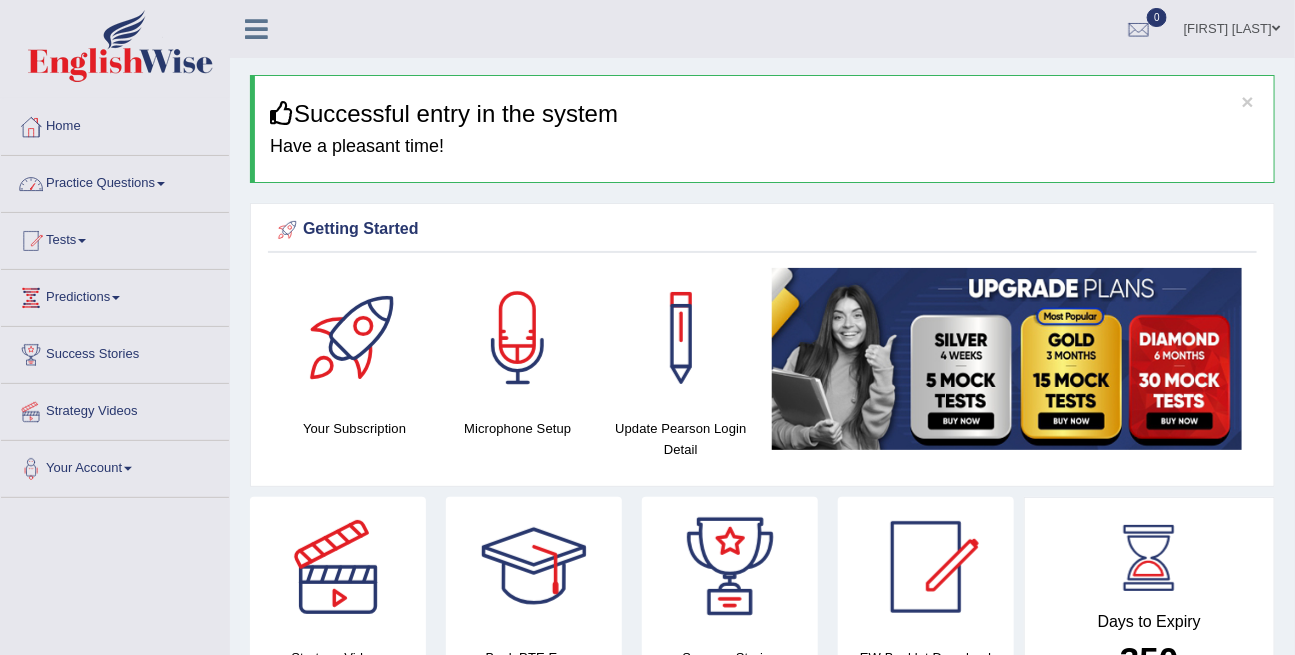 click at bounding box center (161, 184) 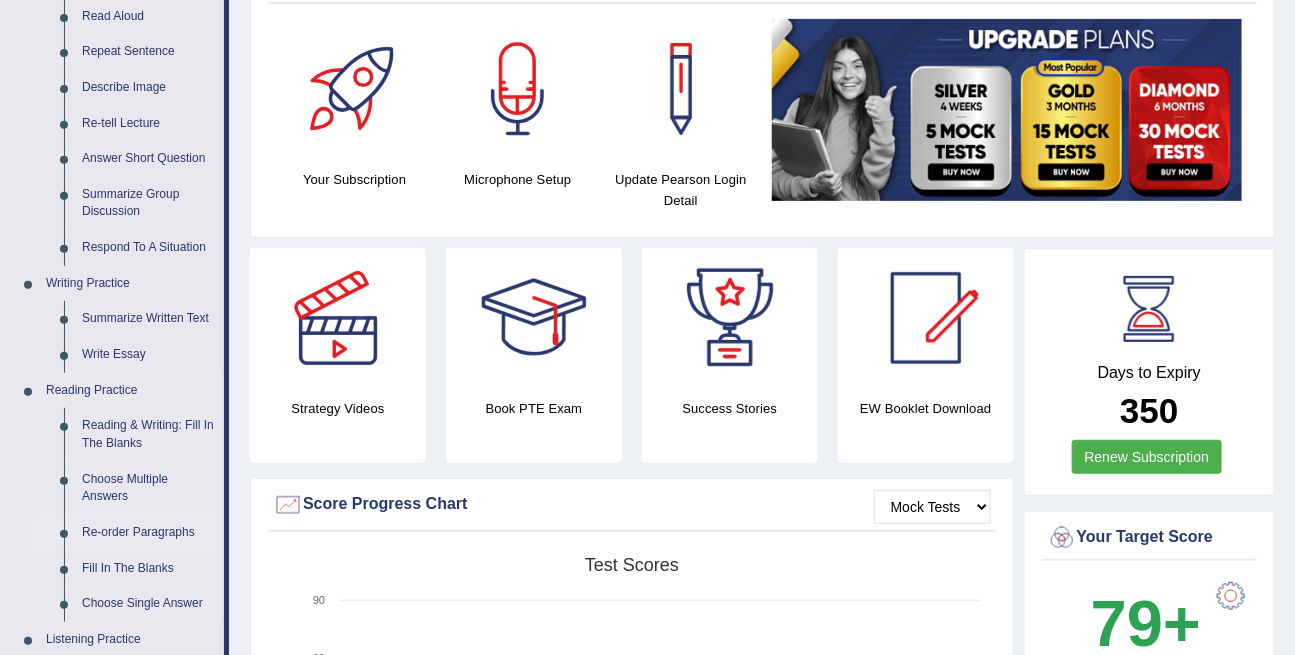 scroll, scrollTop: 272, scrollLeft: 0, axis: vertical 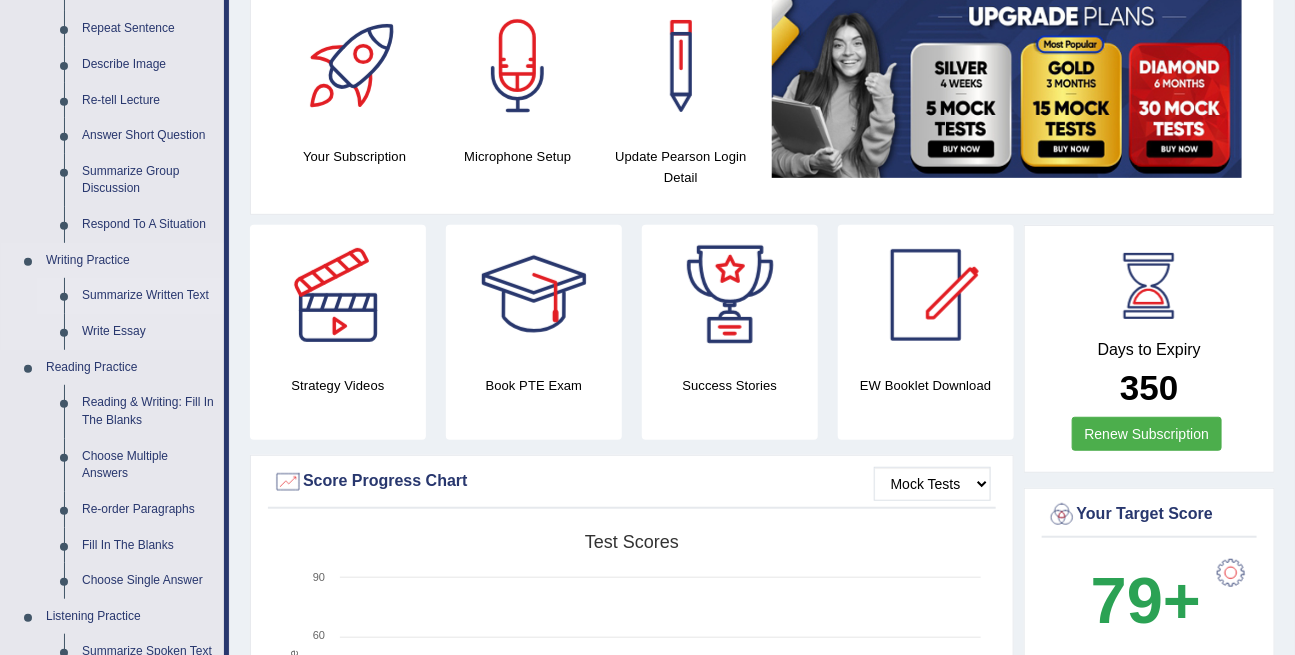 click on "Summarize Written Text" at bounding box center [148, 296] 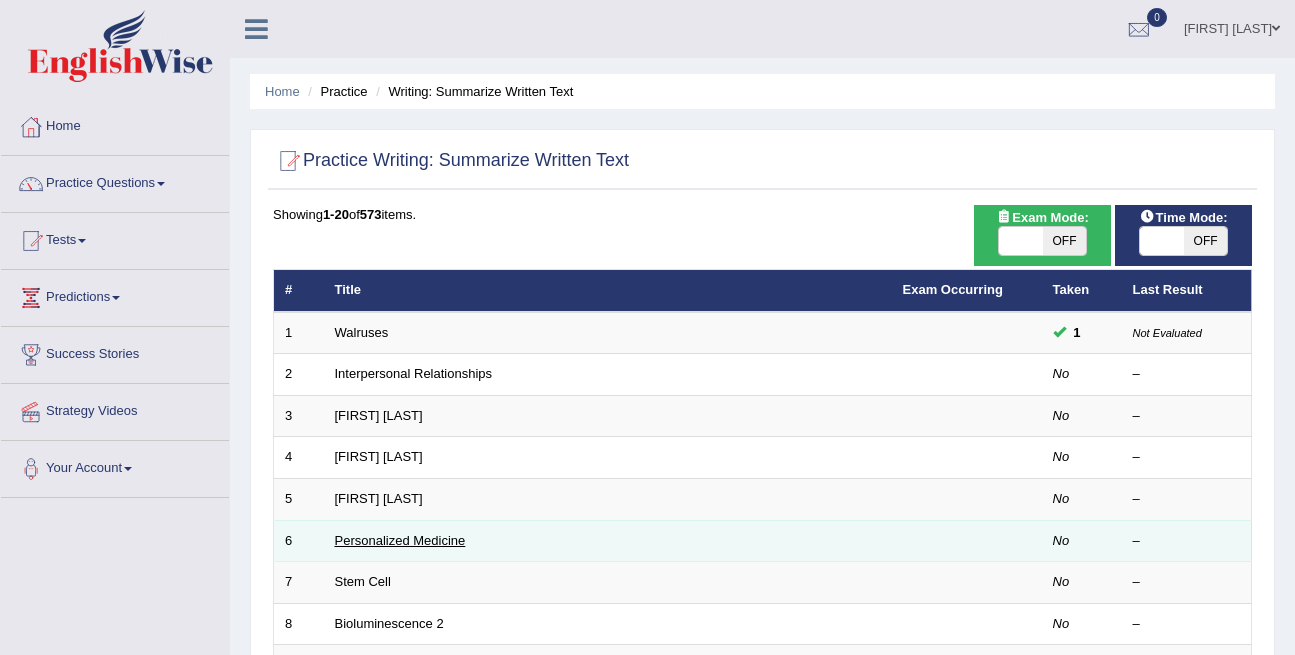 scroll, scrollTop: 0, scrollLeft: 0, axis: both 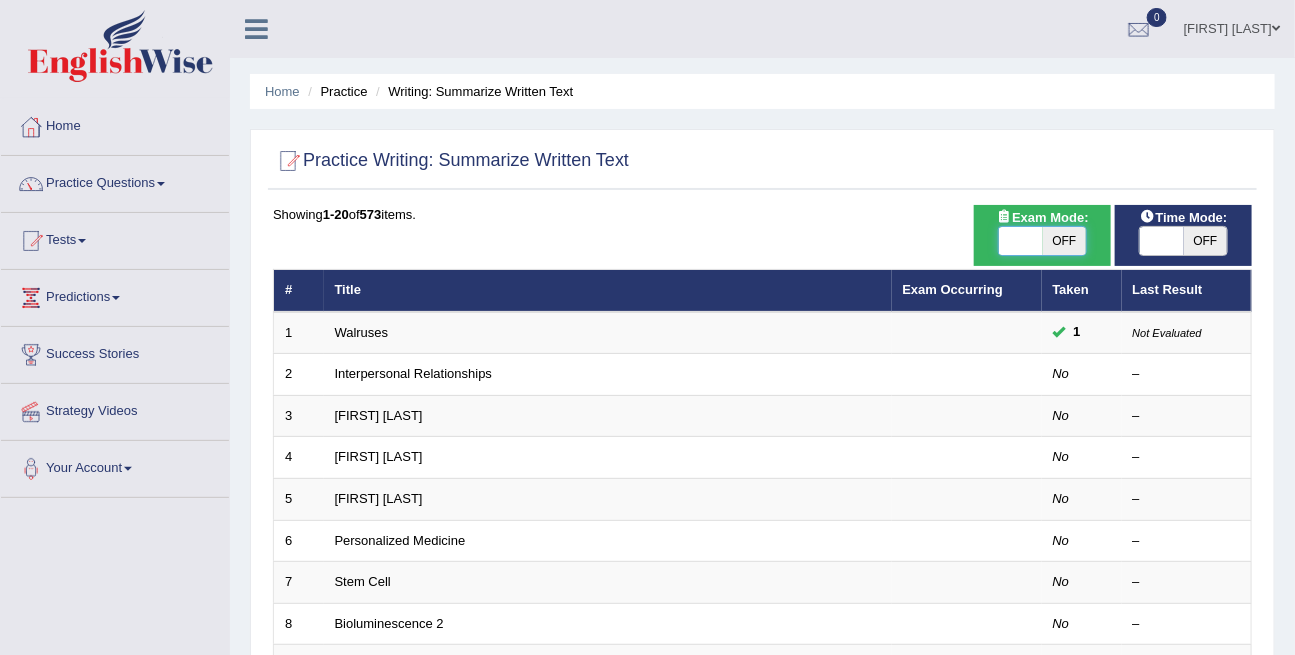 click at bounding box center (1021, 241) 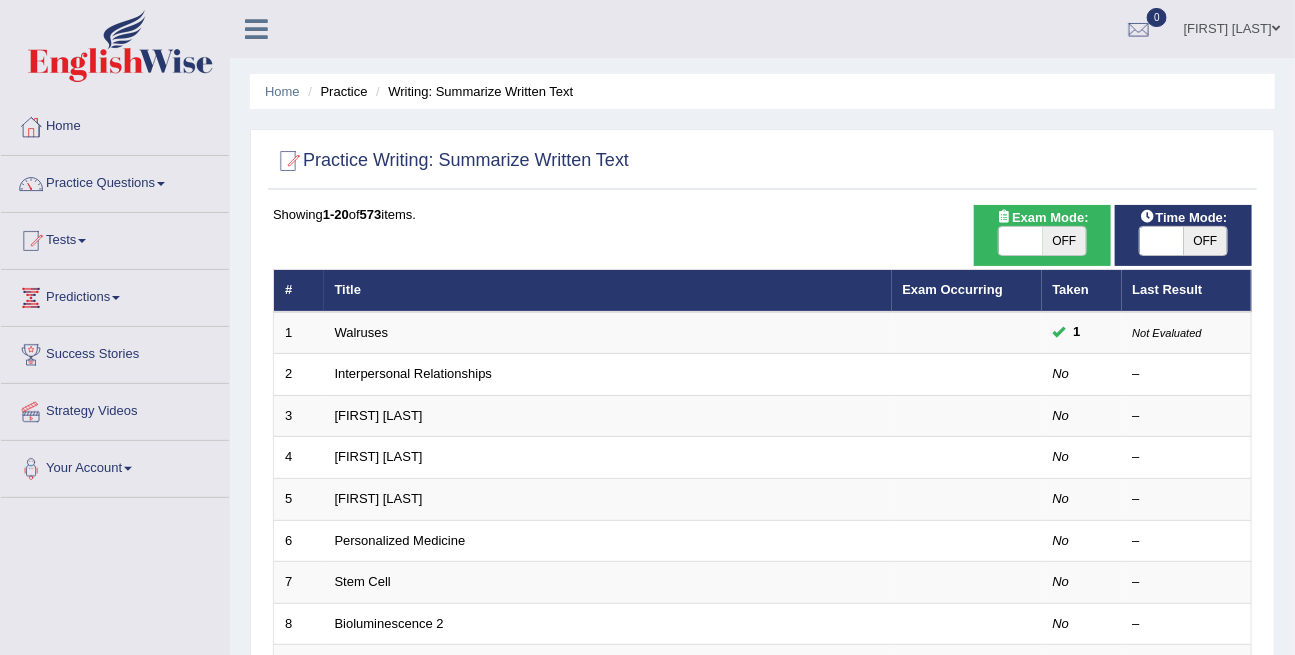 click on "OFF" at bounding box center (1065, 241) 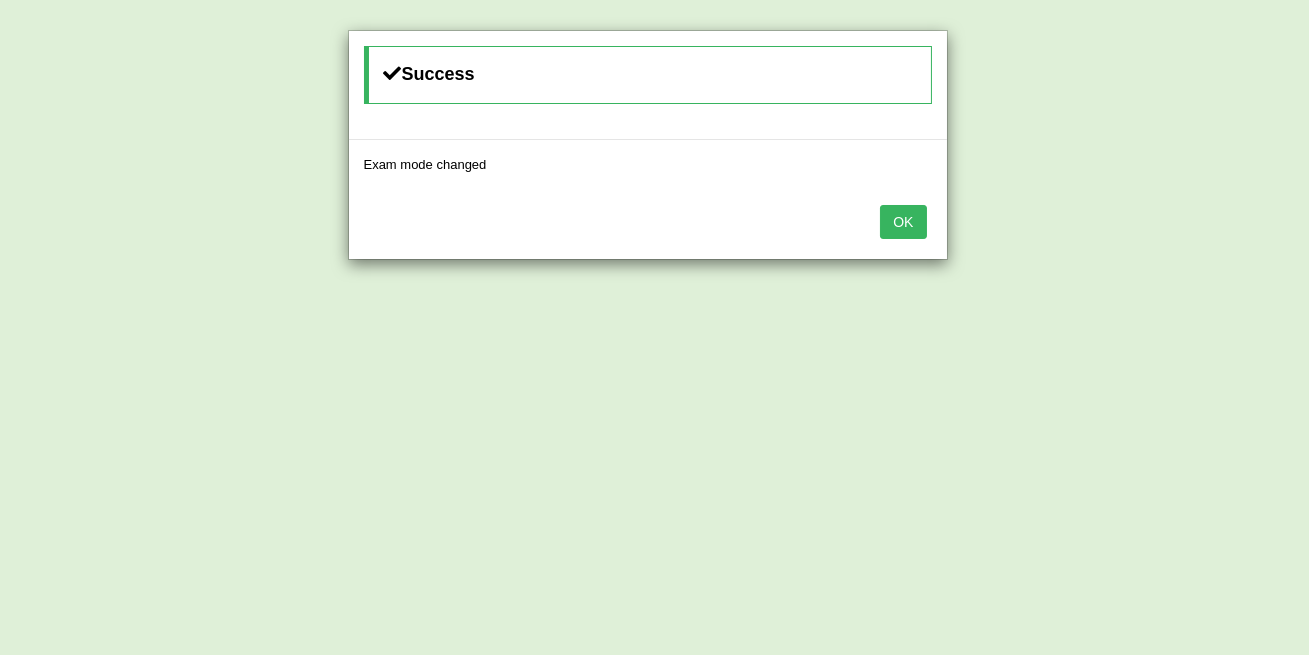 click on "OK" at bounding box center [903, 222] 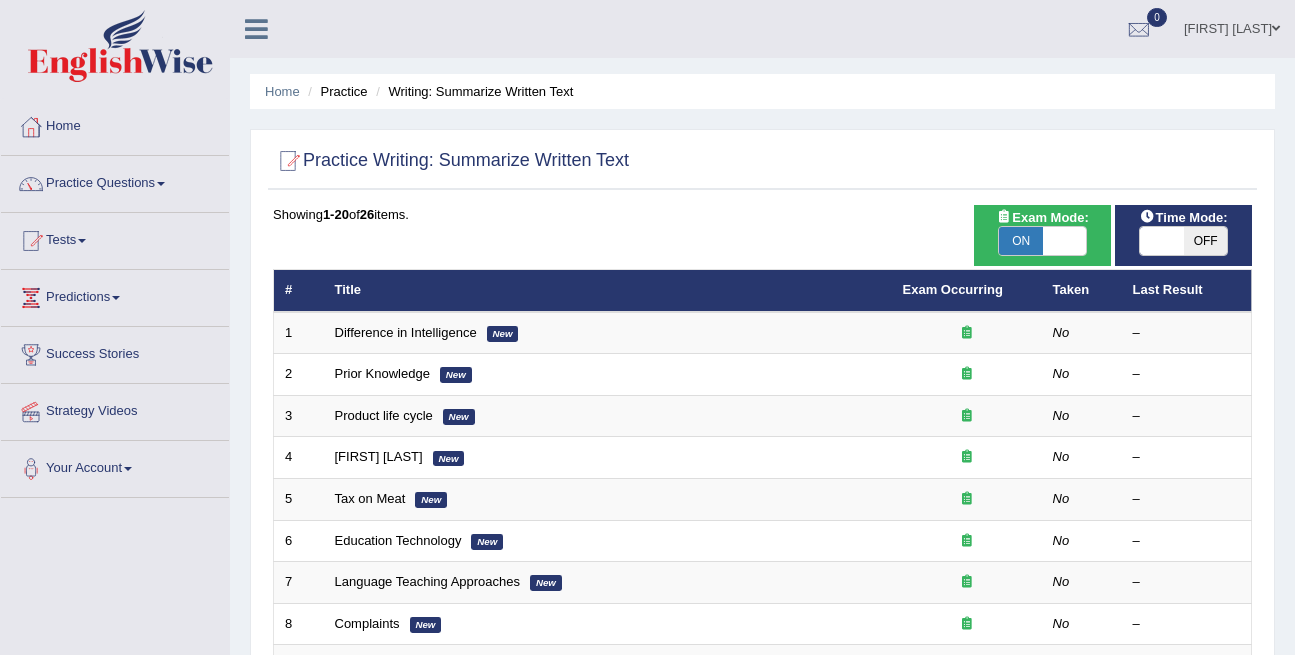 scroll, scrollTop: 0, scrollLeft: 0, axis: both 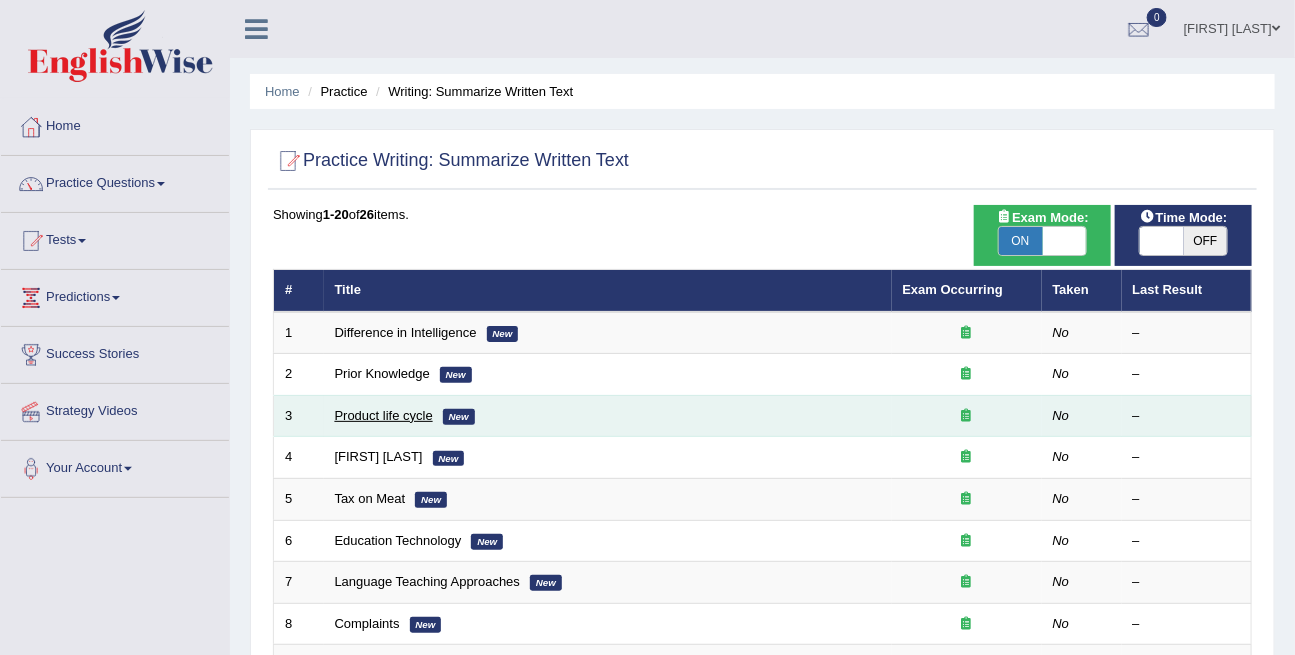 click on "Product life cycle" at bounding box center [384, 415] 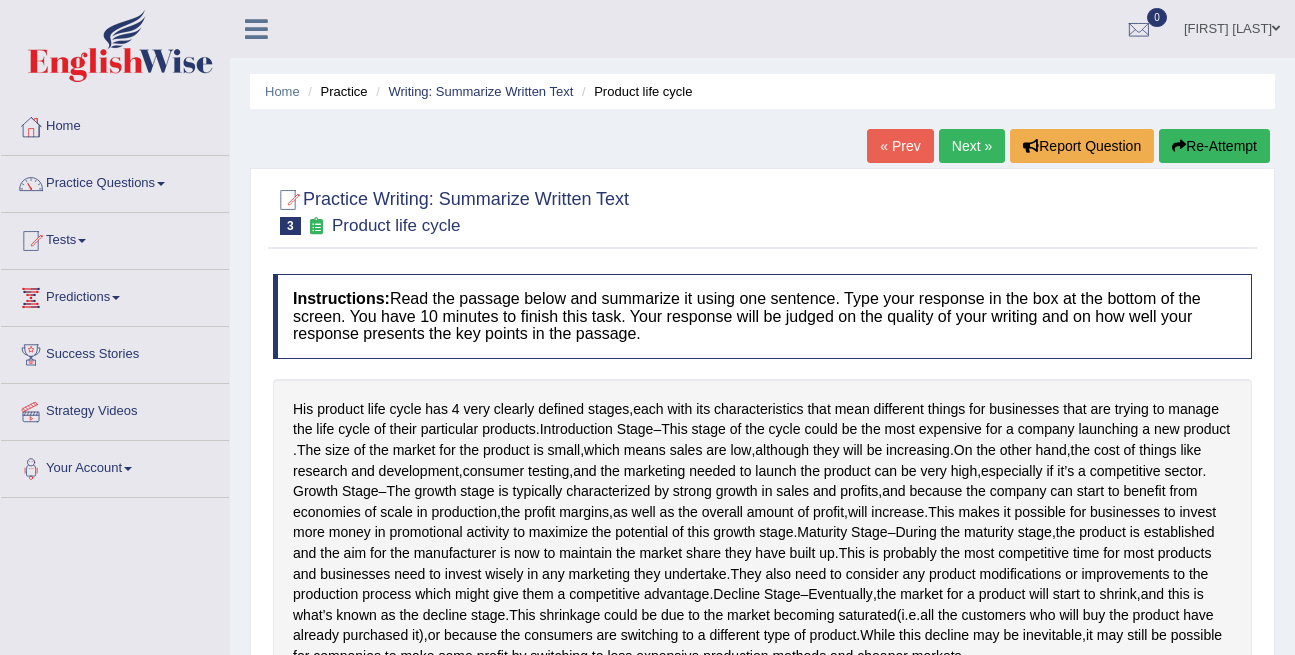 scroll, scrollTop: 0, scrollLeft: 0, axis: both 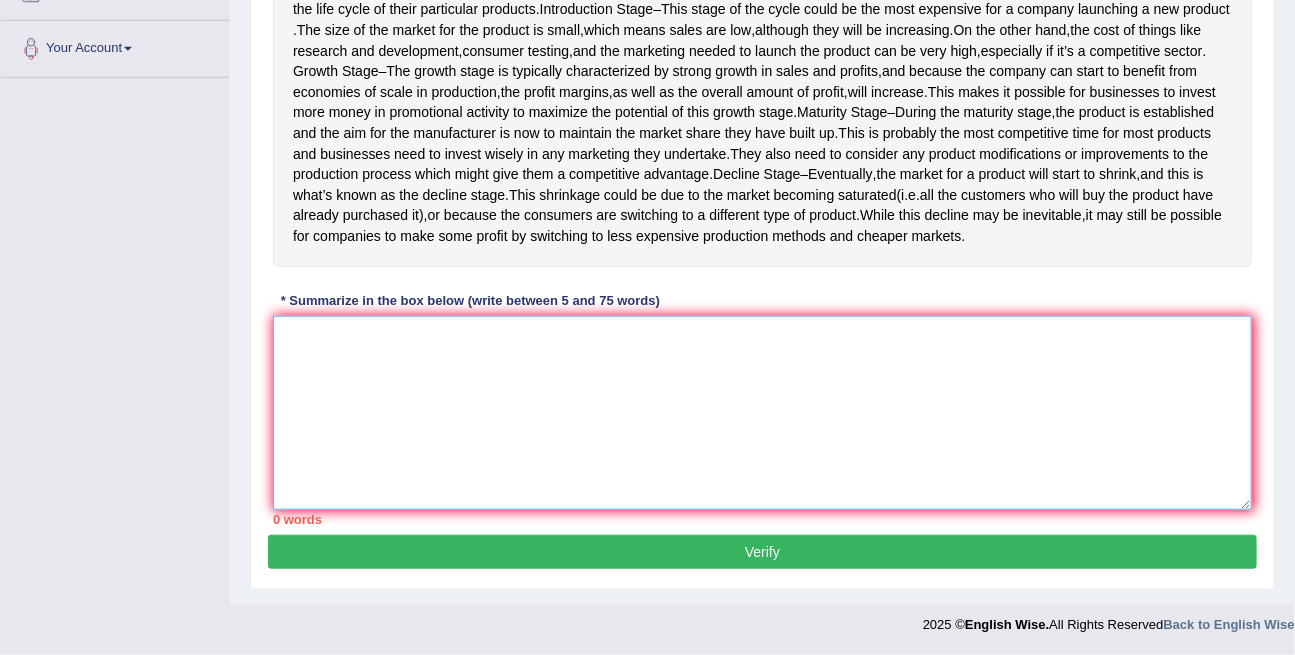 click at bounding box center [762, 413] 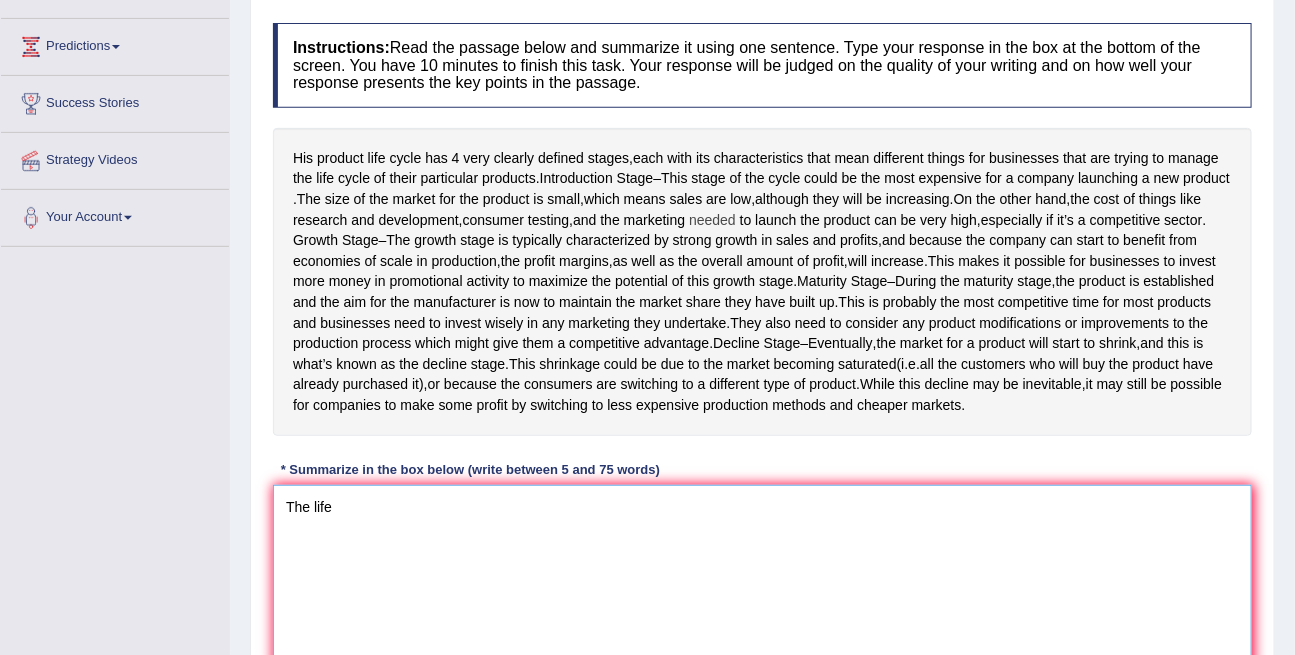 scroll, scrollTop: 272, scrollLeft: 0, axis: vertical 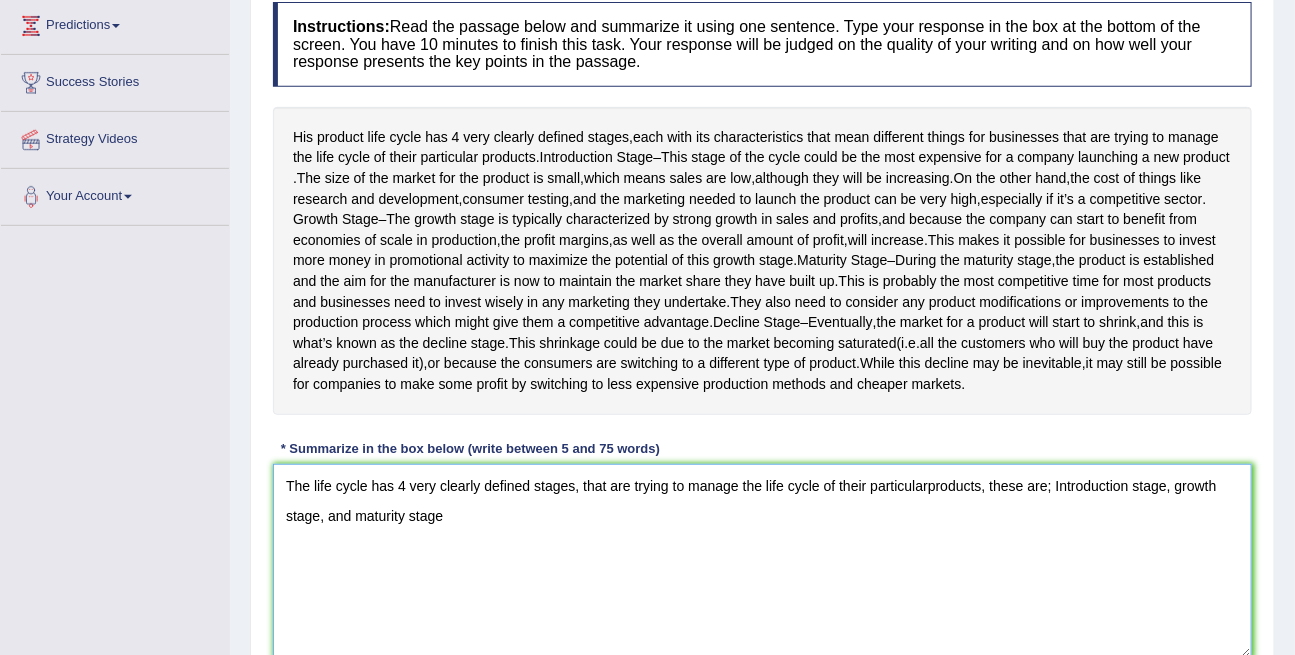 click on "The life cycle has 4 very clearly defined stages, that are trying to manage the life cycle of their particularproducts, these are; Introduction stage, growth stage, and maturity stage" at bounding box center (762, 561) 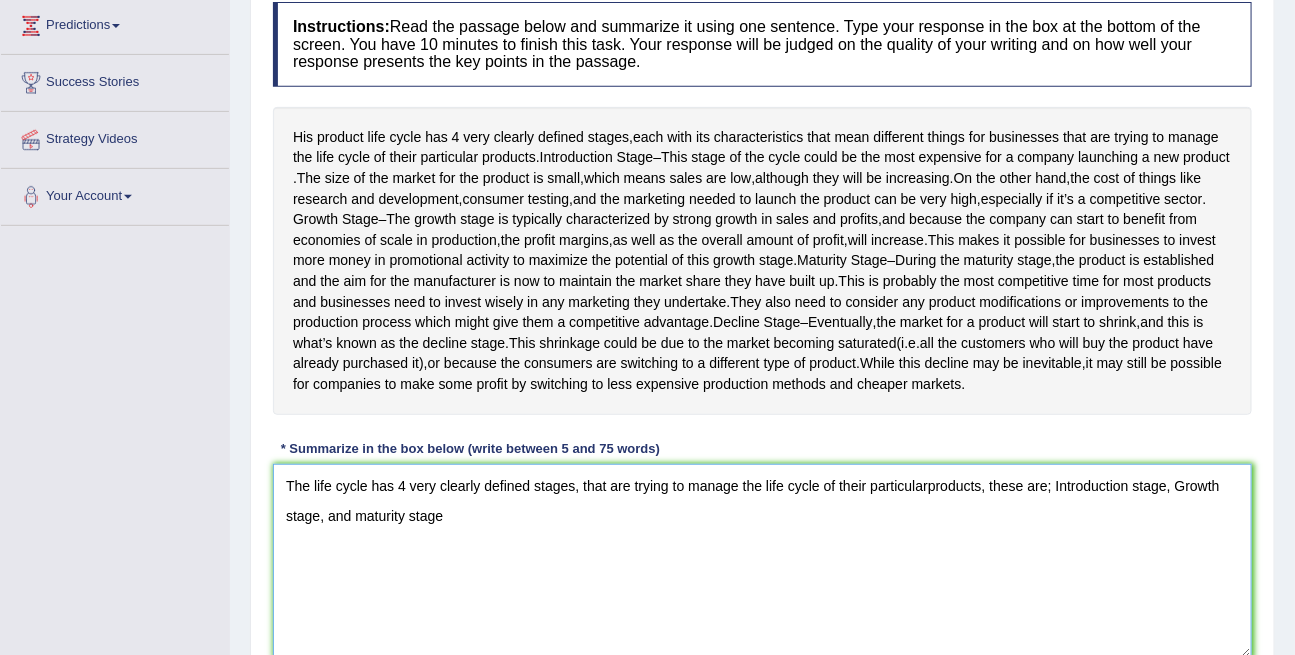 click on "The life cycle has 4 very clearly defined stages, that are trying to manage the life cycle of their particularproducts, these are; Introduction stage, Growth stage, and maturity stage" at bounding box center (762, 561) 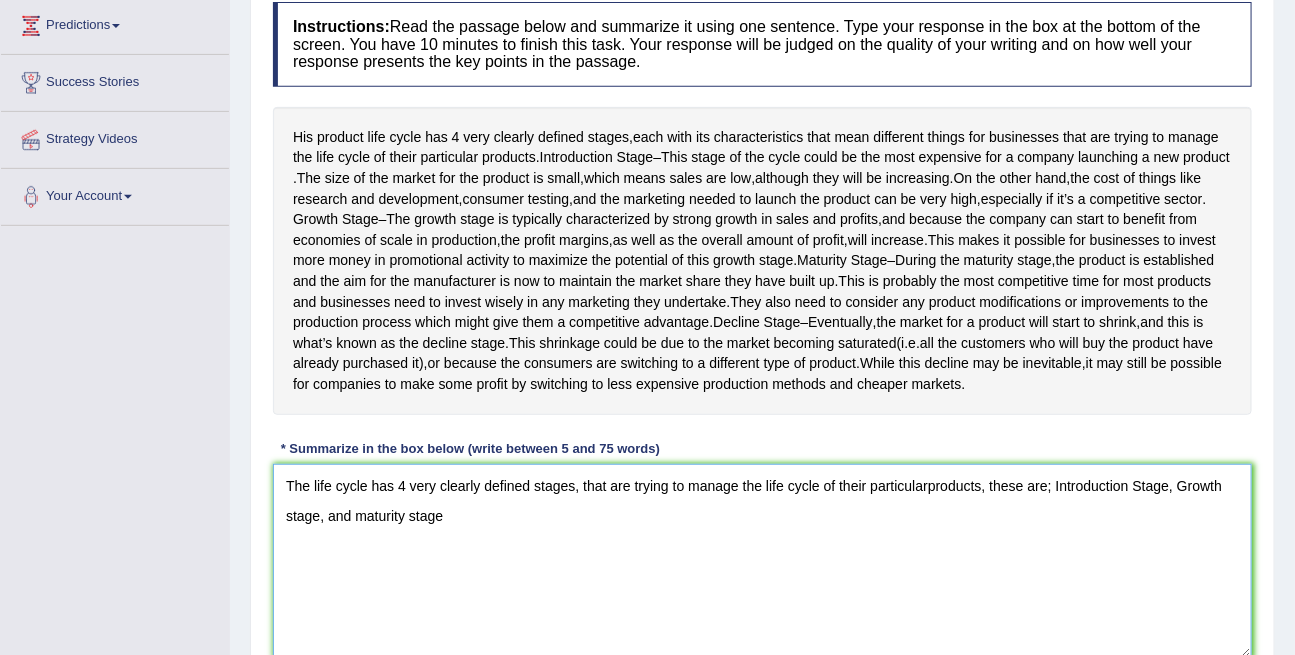 click on "The life cycle has 4 very clearly defined stages, that are trying to manage the life cycle of their particularproducts, these are; Introduction Stage, Growth stage, and maturity stage" at bounding box center [762, 561] 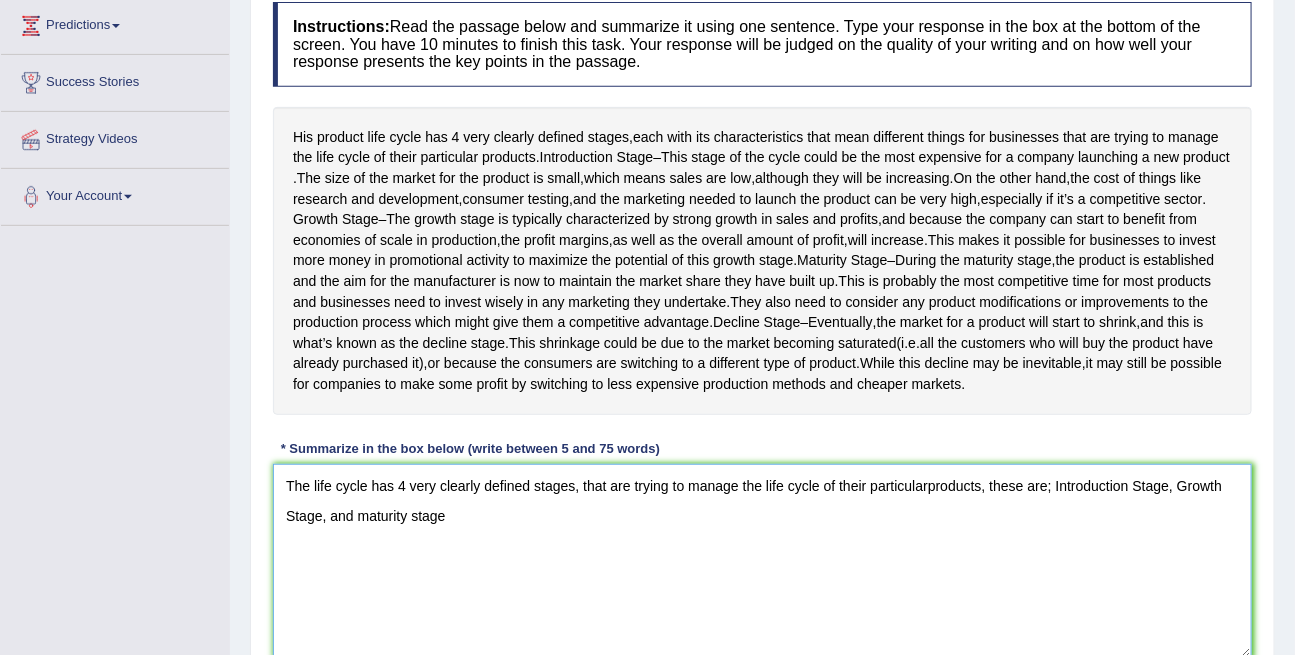 click on "The life cycle has 4 very clearly defined stages, that are trying to manage the life cycle of their particularproducts, these are; Introduction Stage, Growth Stage, and maturity stage" at bounding box center [762, 561] 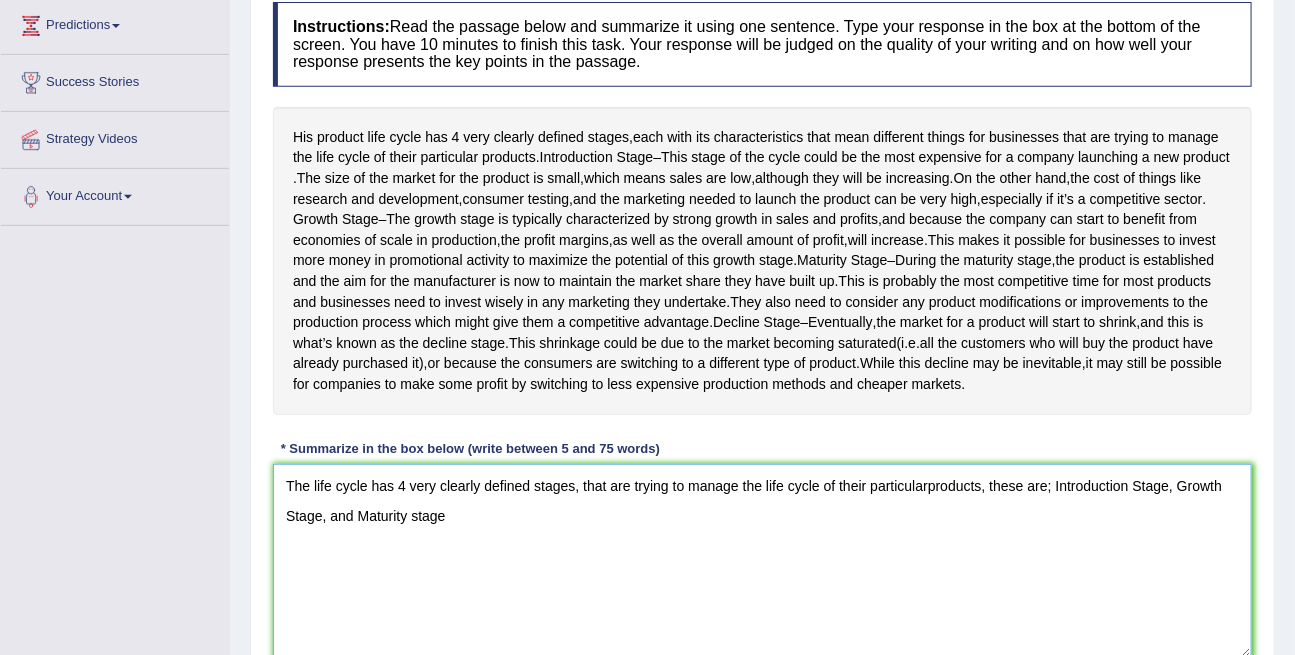 click on "The life cycle has 4 very clearly defined stages, that are trying to manage the life cycle of their particularproducts, these are; Introduction Stage, Growth Stage, and Maturity stage" at bounding box center (762, 561) 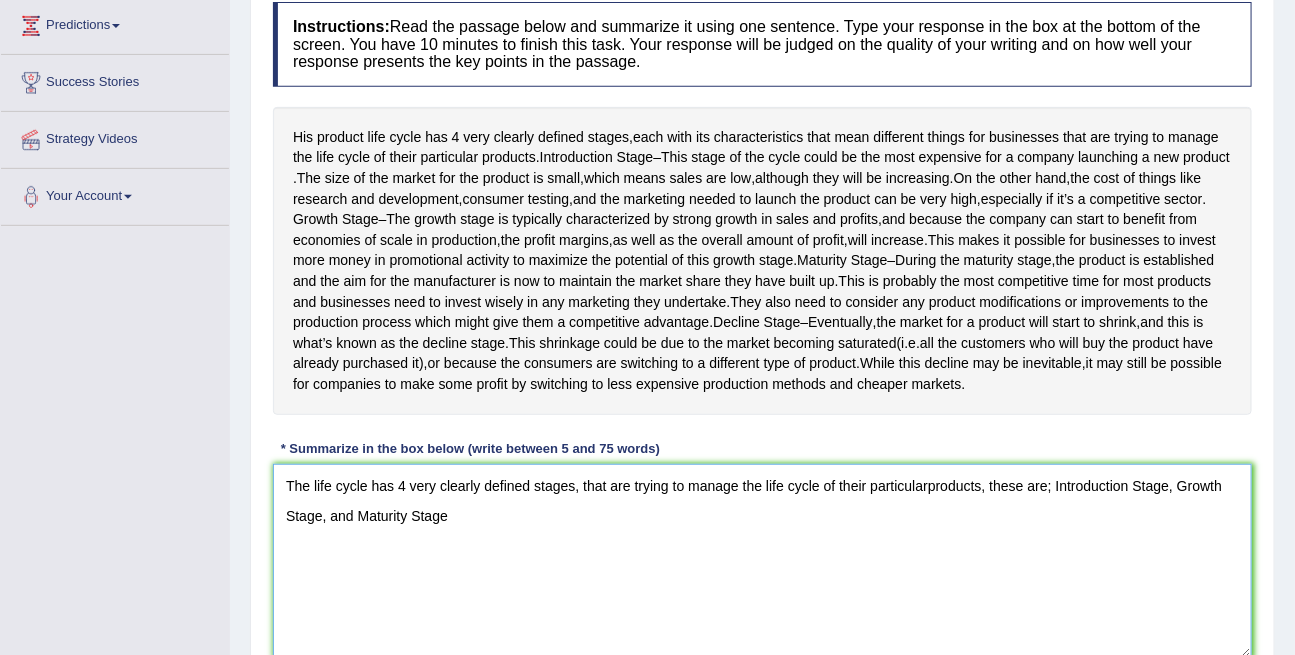 click on "The life cycle has 4 very clearly defined stages, that are trying to manage the life cycle of their particularproducts, these are; Introduction Stage, Growth Stage, and Maturity Stage" at bounding box center (762, 561) 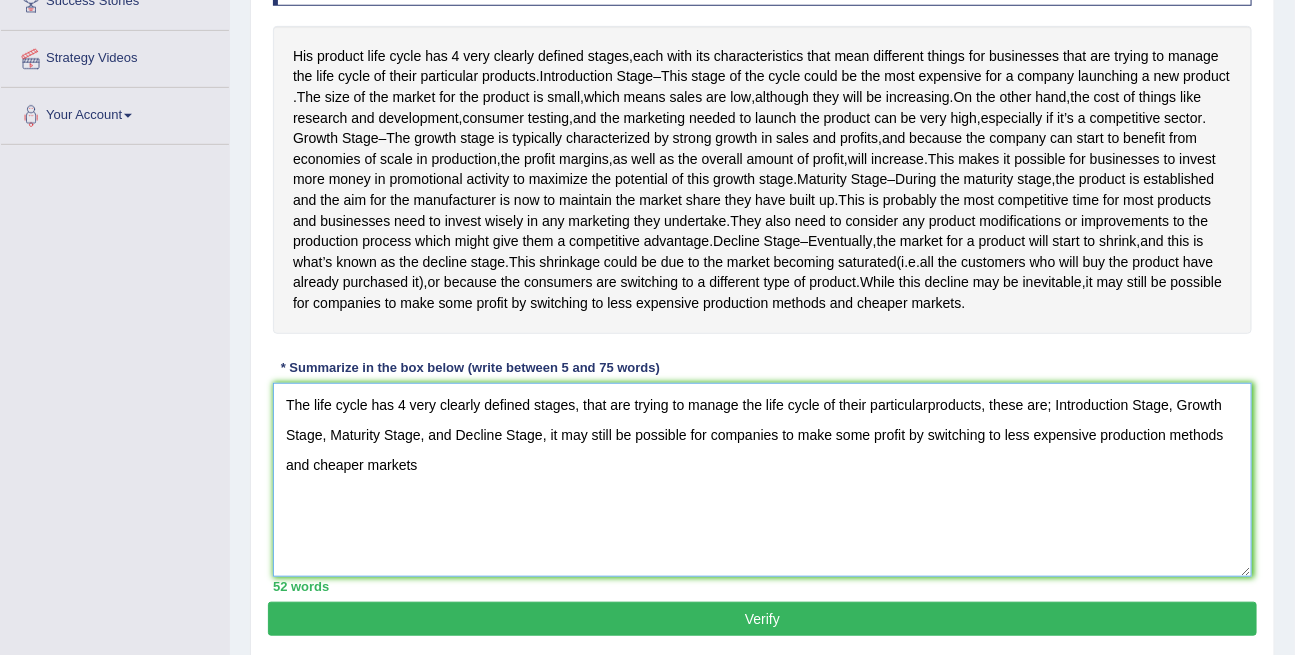 scroll, scrollTop: 460, scrollLeft: 0, axis: vertical 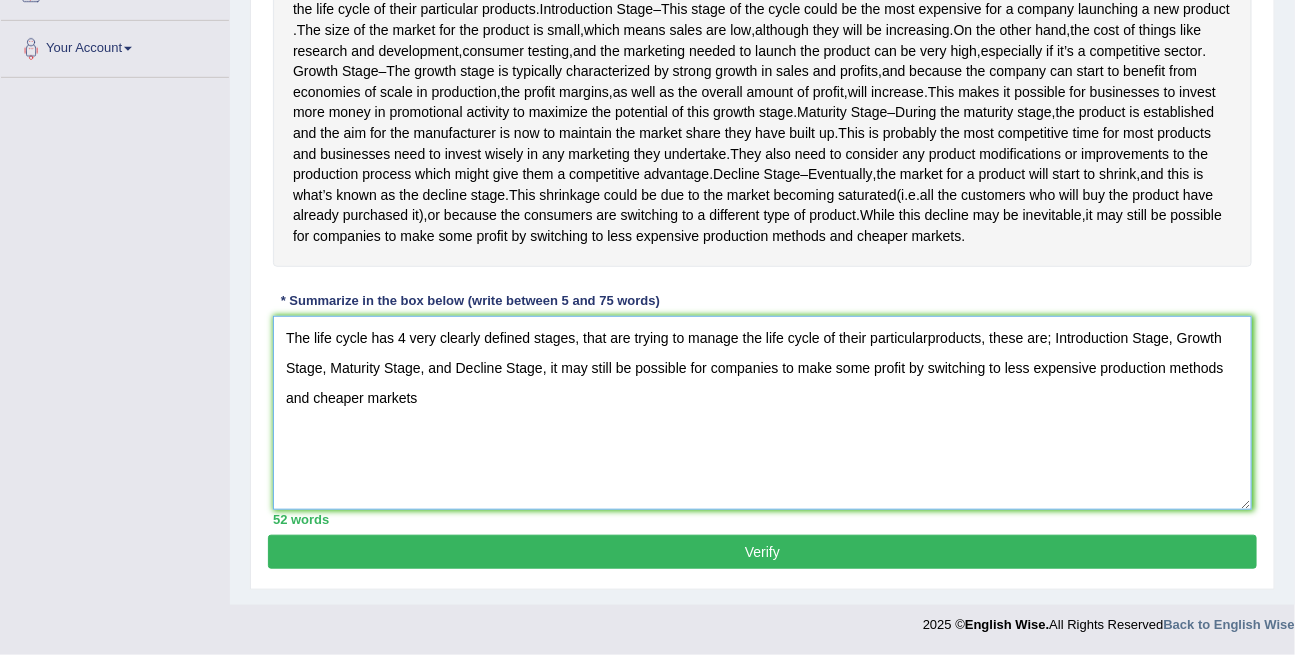 type on "The life cycle has 4 very clearly defined stages, that are trying to manage the life cycle of their particularproducts, these are; Introduction Stage, Growth Stage, Maturity Stage, and Decline Stage, it may still be possible for companies to make some profit by switching to less expensive production methods and cheaper markets" 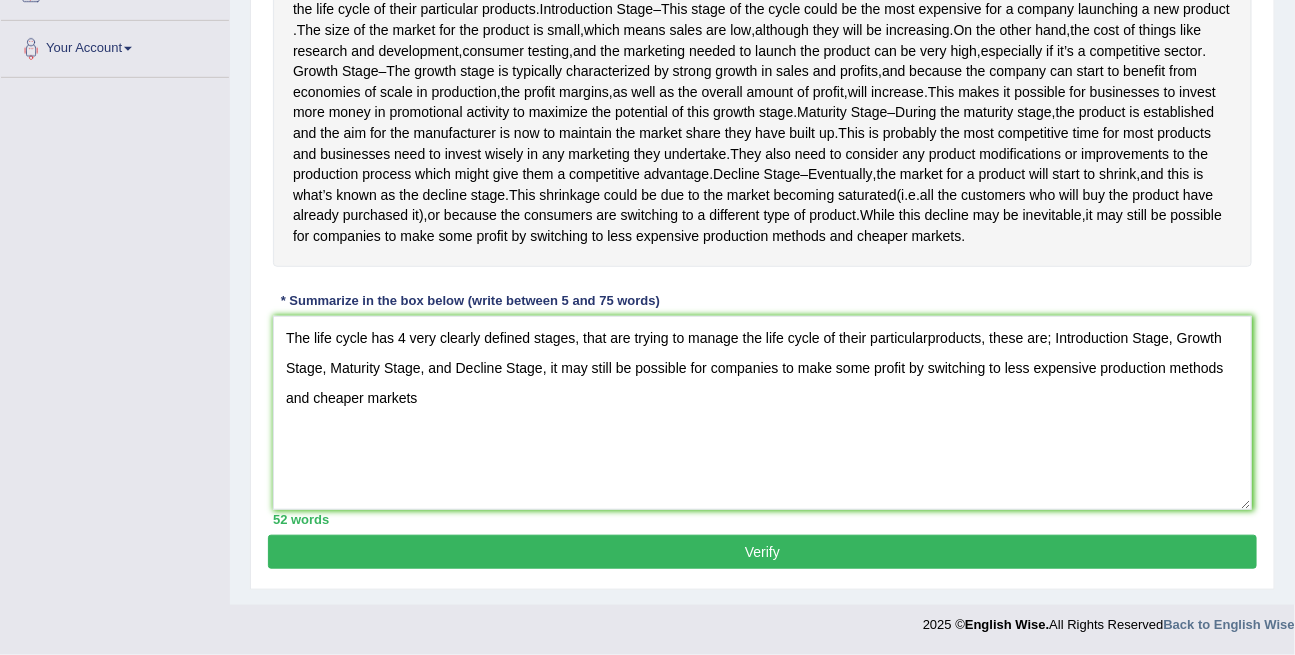 click on "Verify" at bounding box center (762, 552) 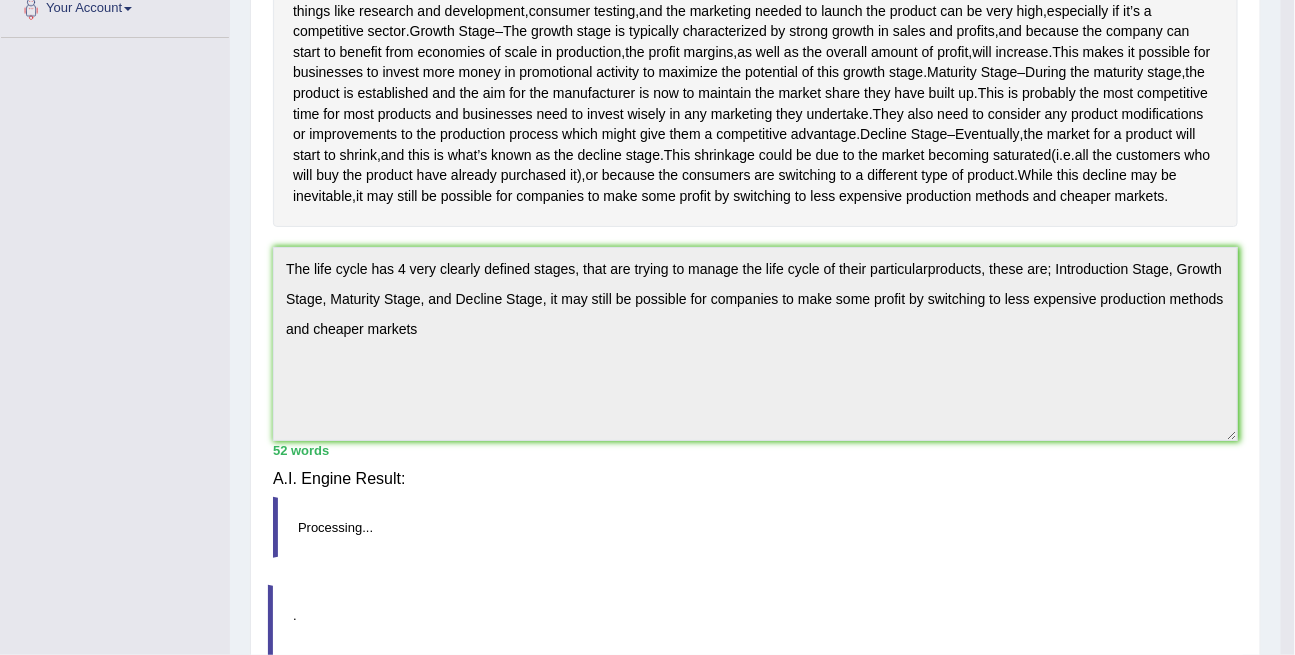 scroll, scrollTop: 449, scrollLeft: 0, axis: vertical 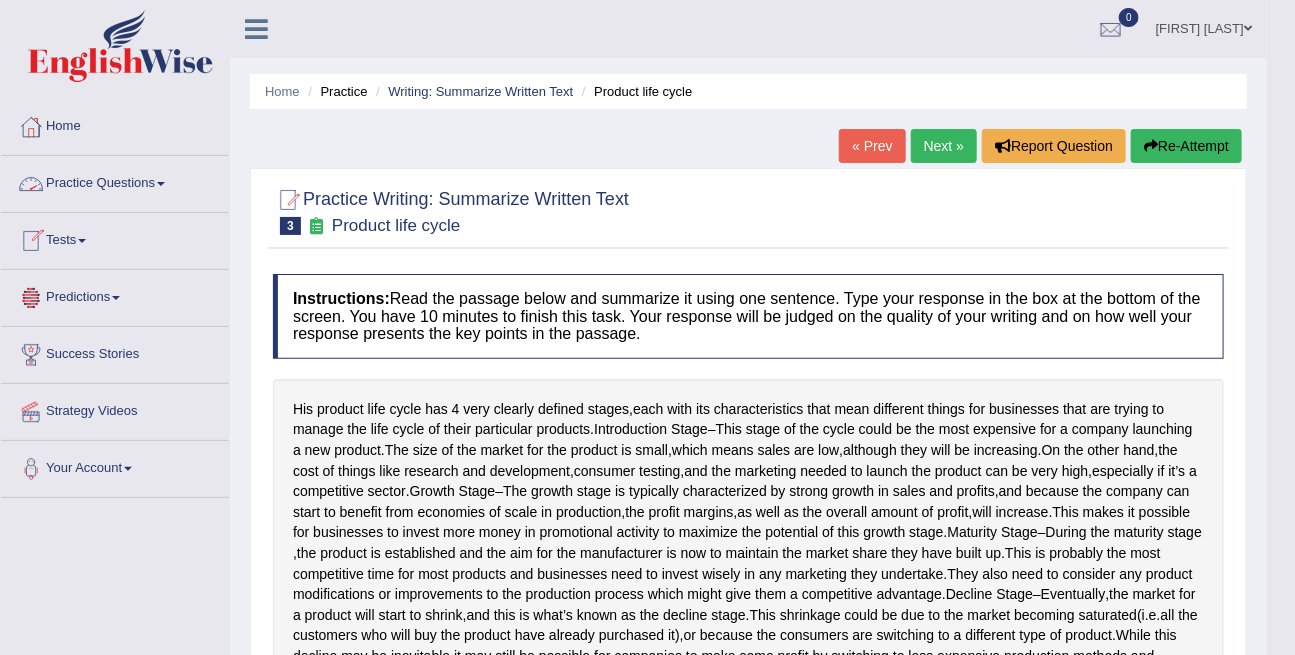 click at bounding box center (161, 184) 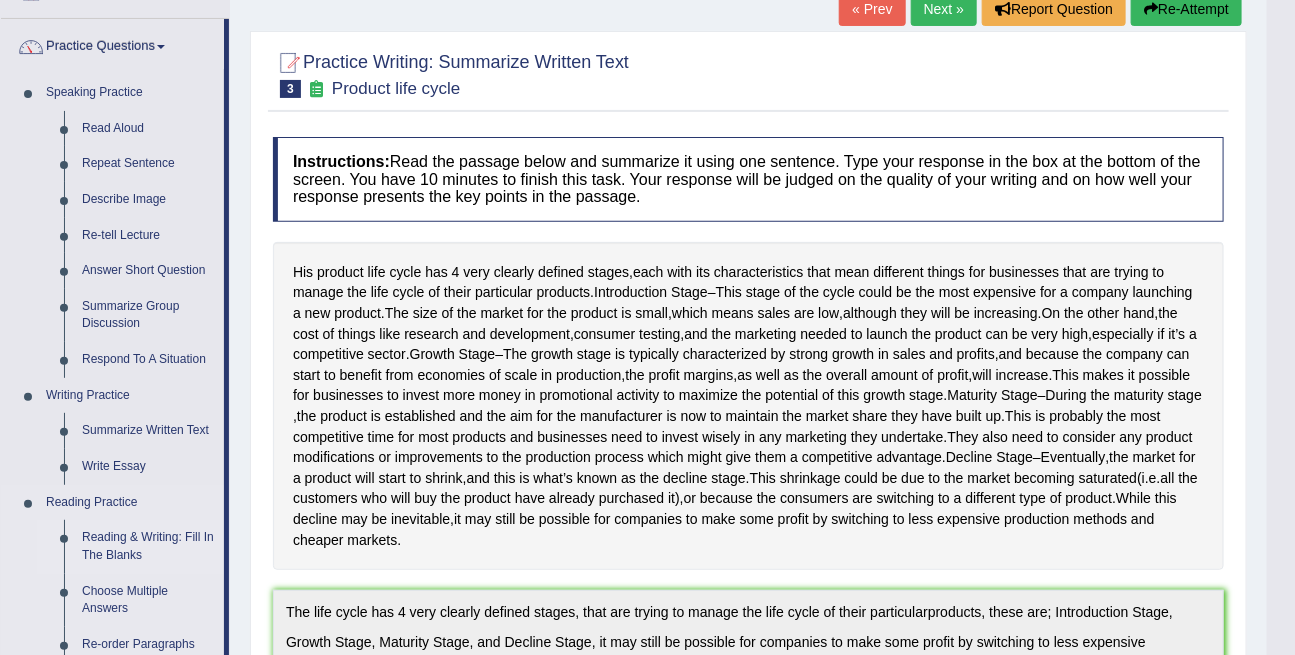 scroll, scrollTop: 181, scrollLeft: 0, axis: vertical 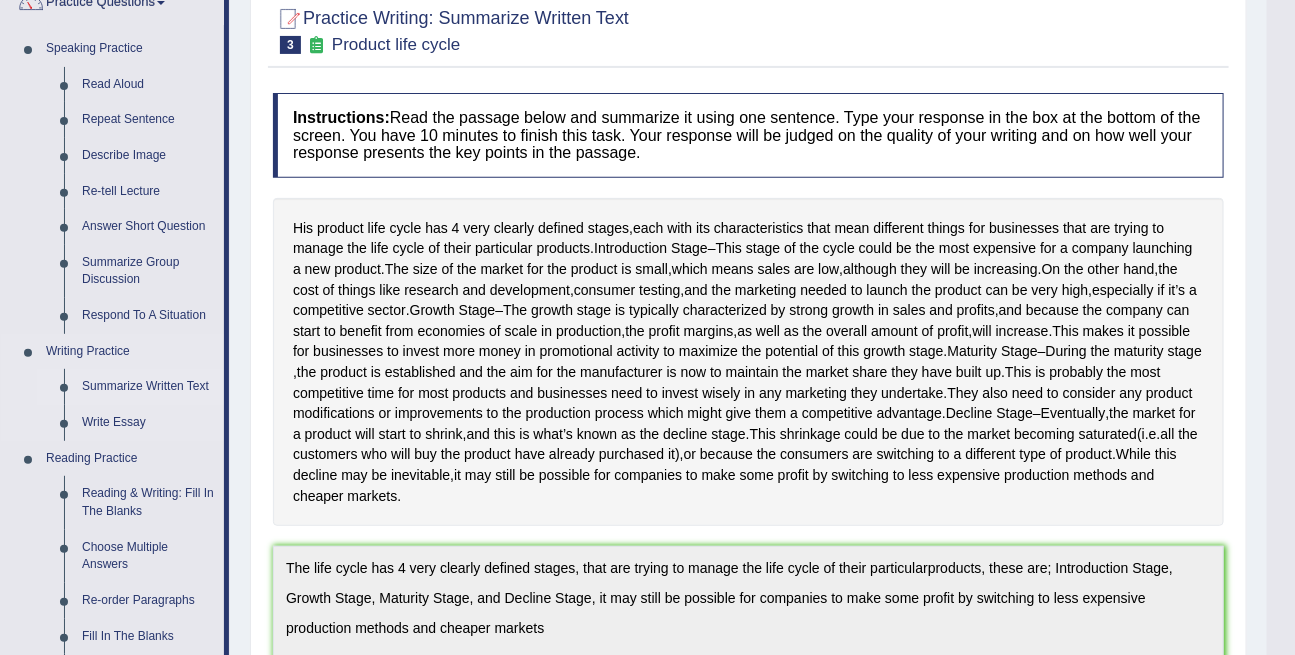click on "Summarize Written Text" at bounding box center [148, 387] 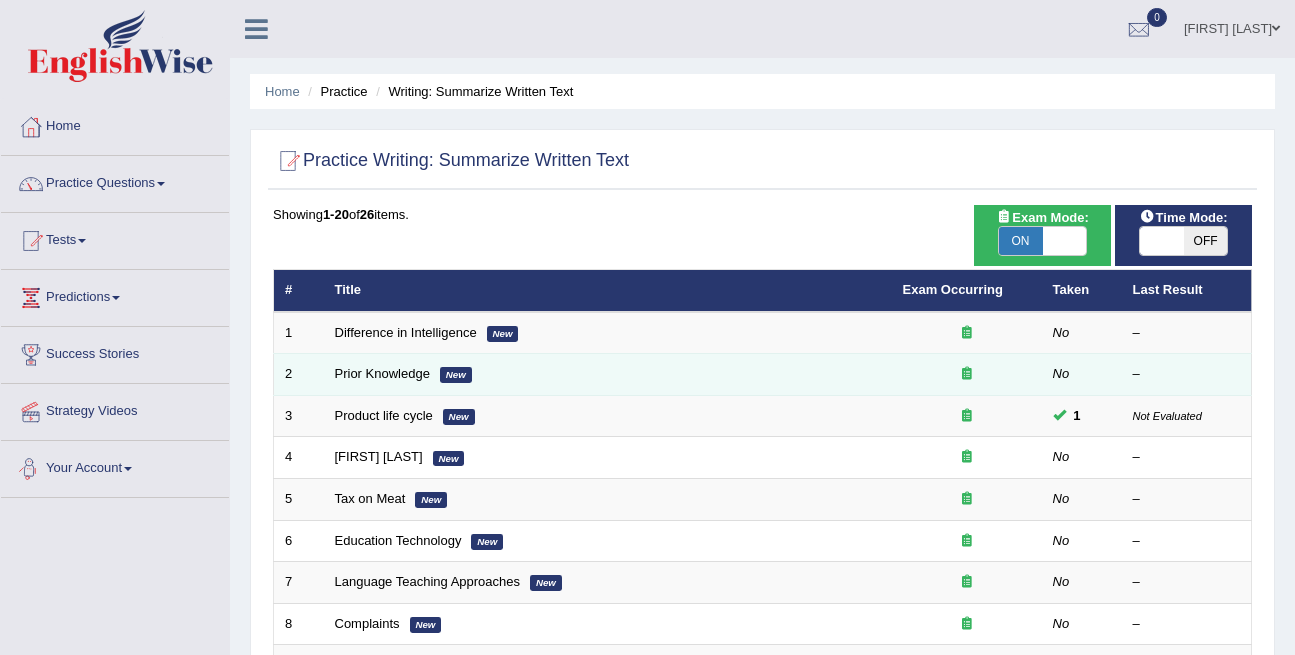 scroll, scrollTop: 0, scrollLeft: 0, axis: both 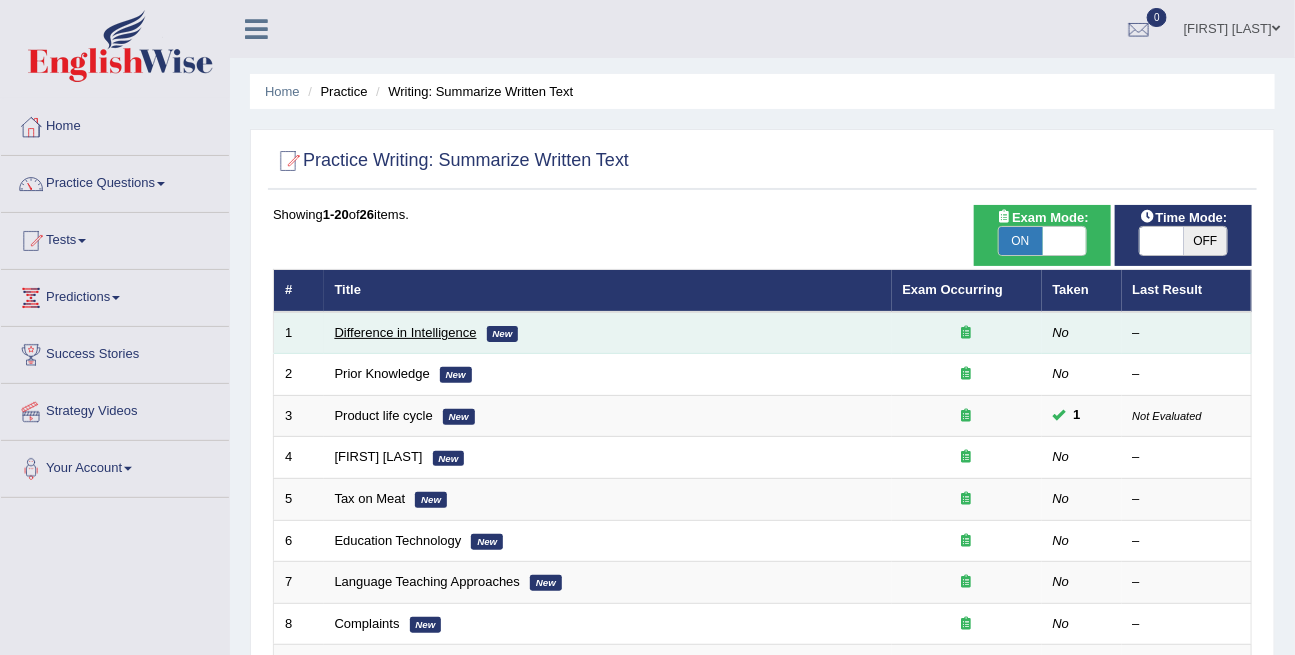 click on "Difference in Intelligence" at bounding box center [406, 332] 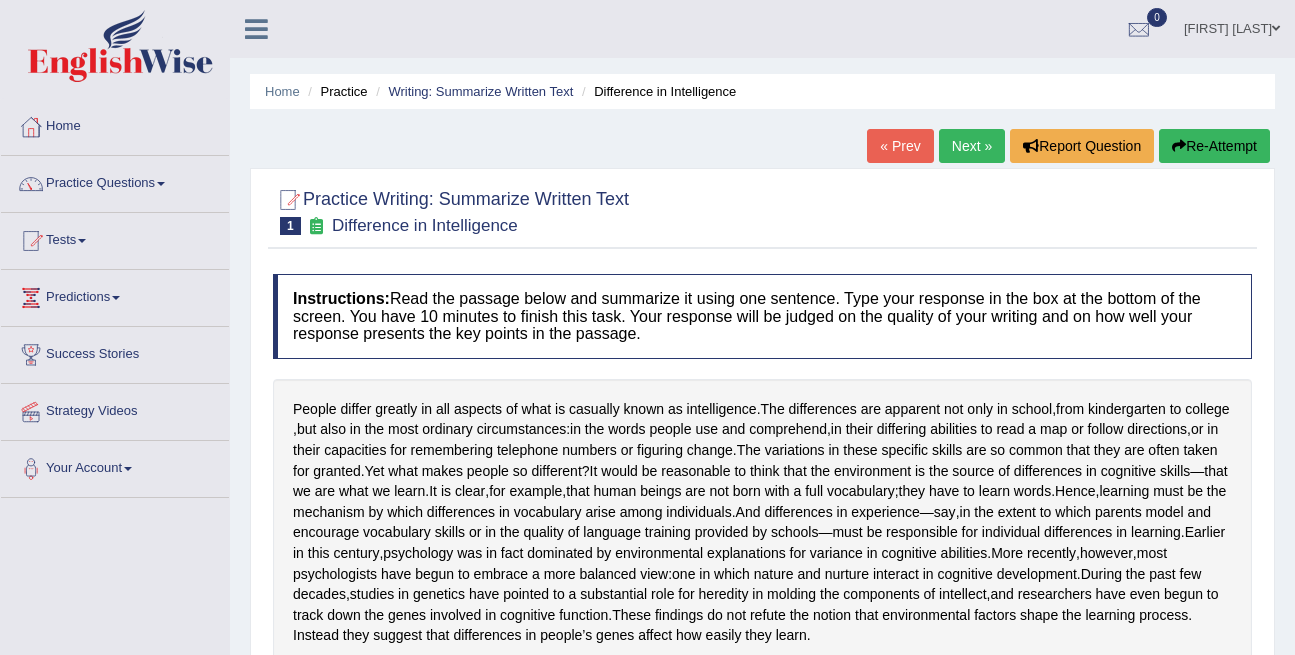scroll, scrollTop: 0, scrollLeft: 0, axis: both 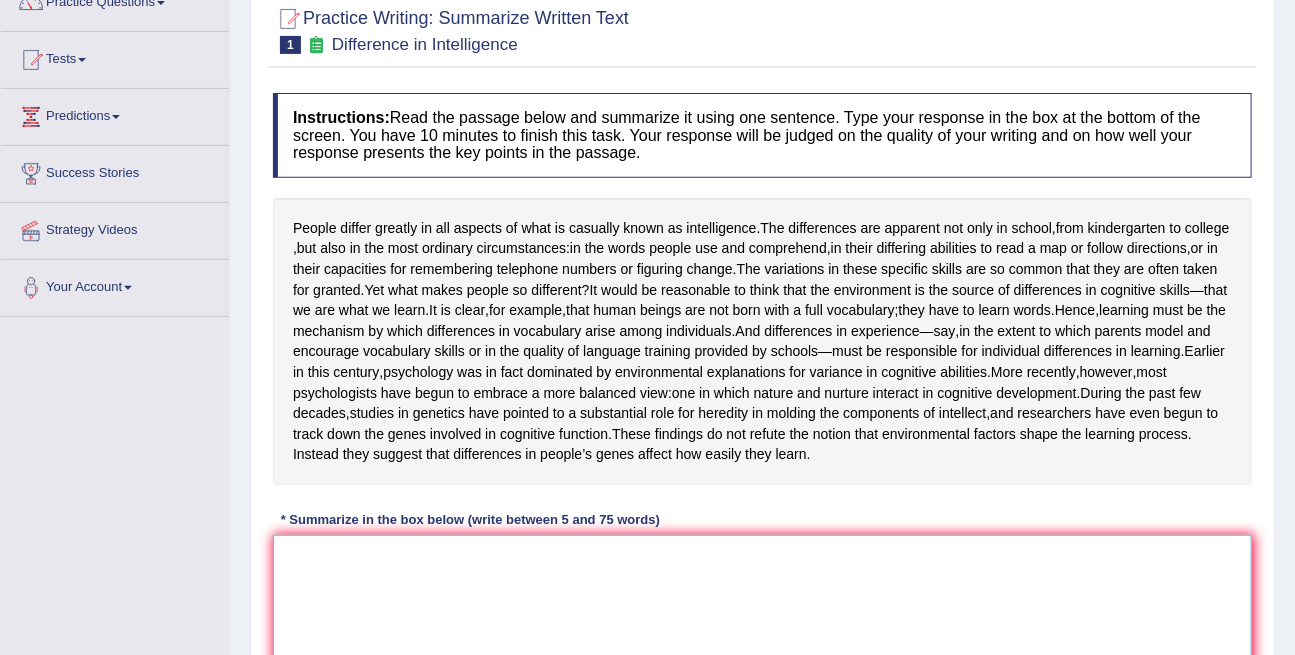 click at bounding box center (762, 632) 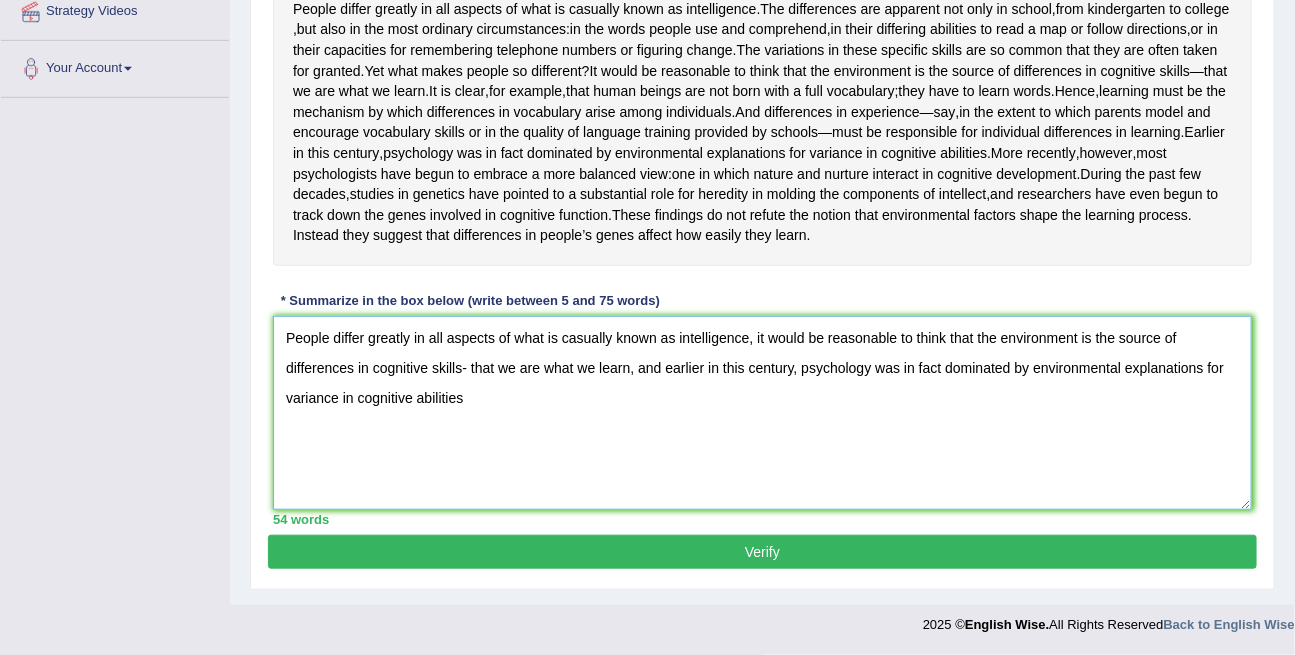 scroll, scrollTop: 460, scrollLeft: 0, axis: vertical 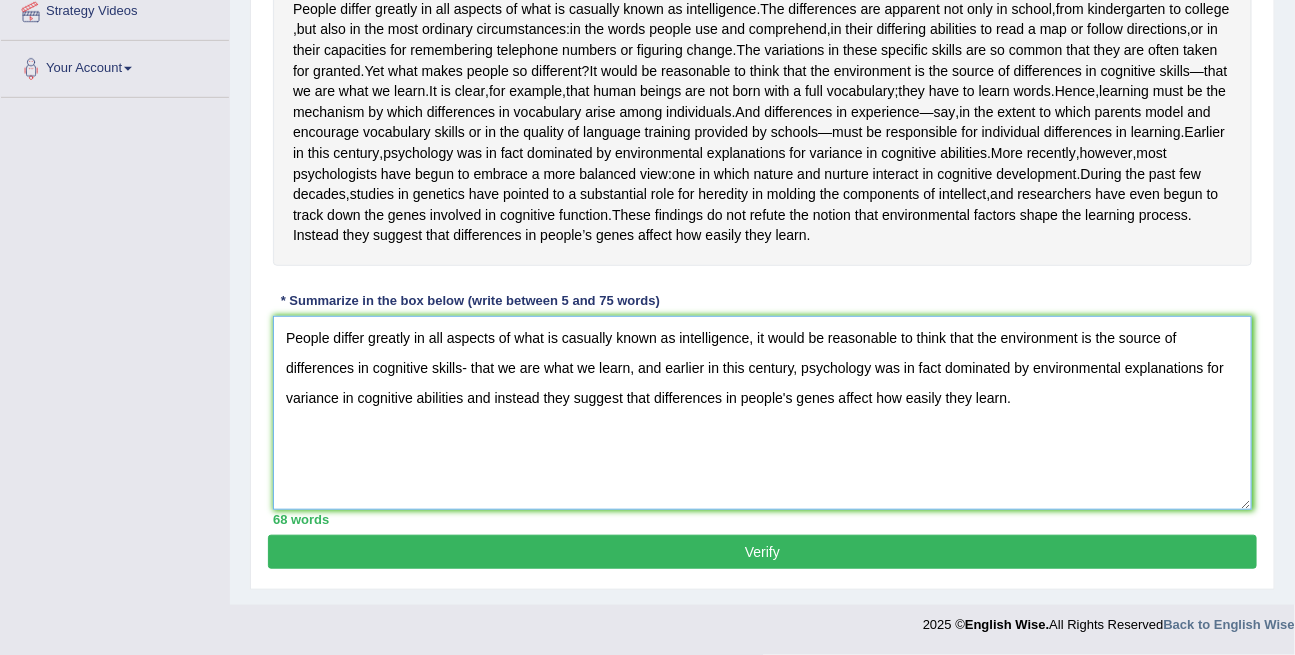 type on "People differ greatly in all aspects of what is casually known as intelligence, it would be reasonable to think that the environment is the source of differences in cognitive skills- that we are what we learn, and earlier in this century, psychology was in fact dominated by environmental explanations for variance in cognitive abilities and instead they suggest that differences in people's genes affect how easily they learn." 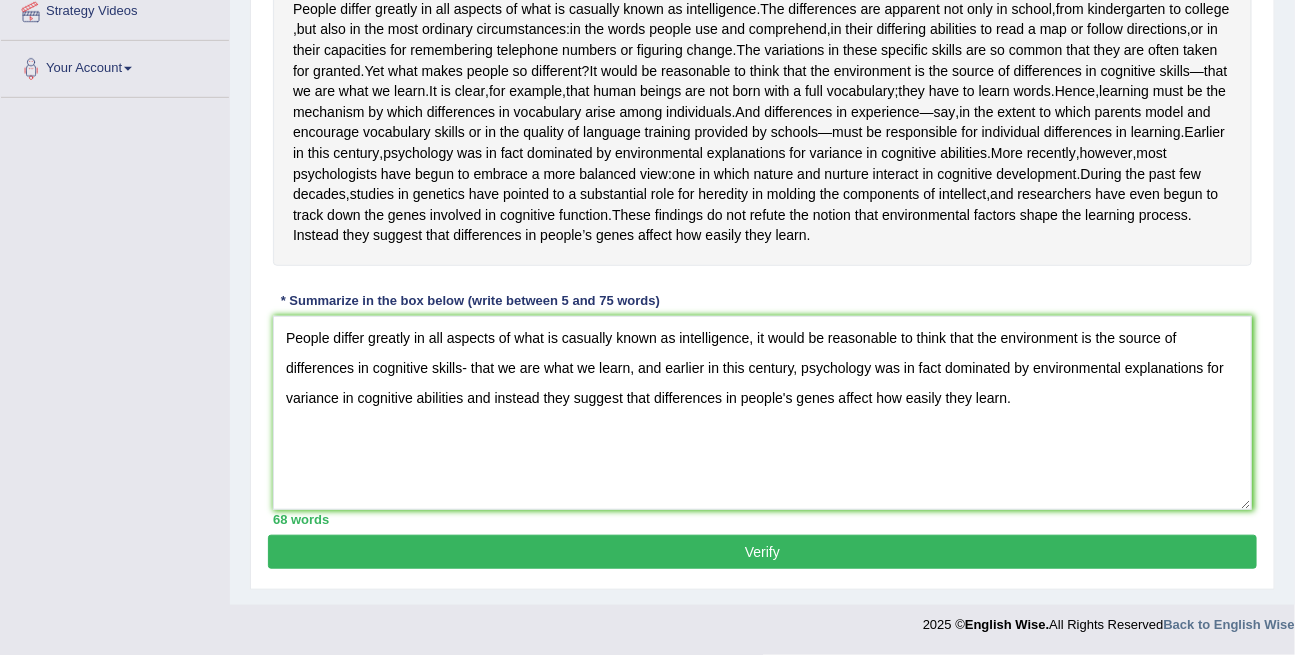 click on "Verify" at bounding box center (762, 552) 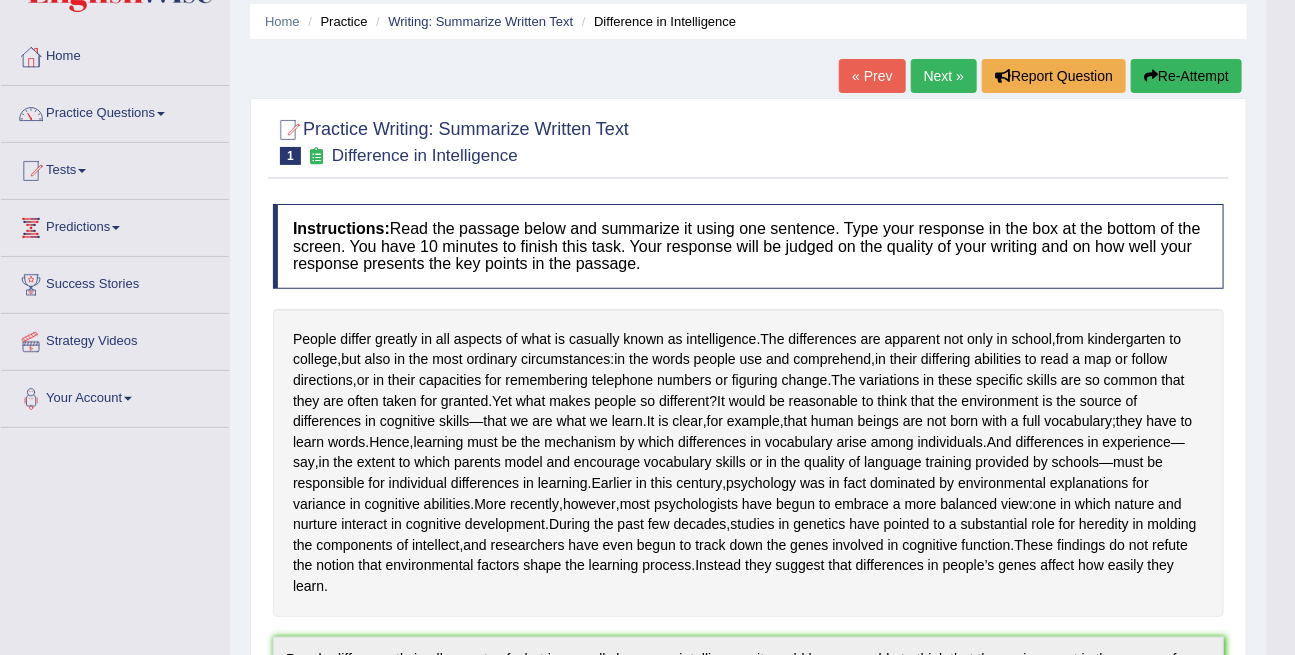 scroll, scrollTop: 70, scrollLeft: 0, axis: vertical 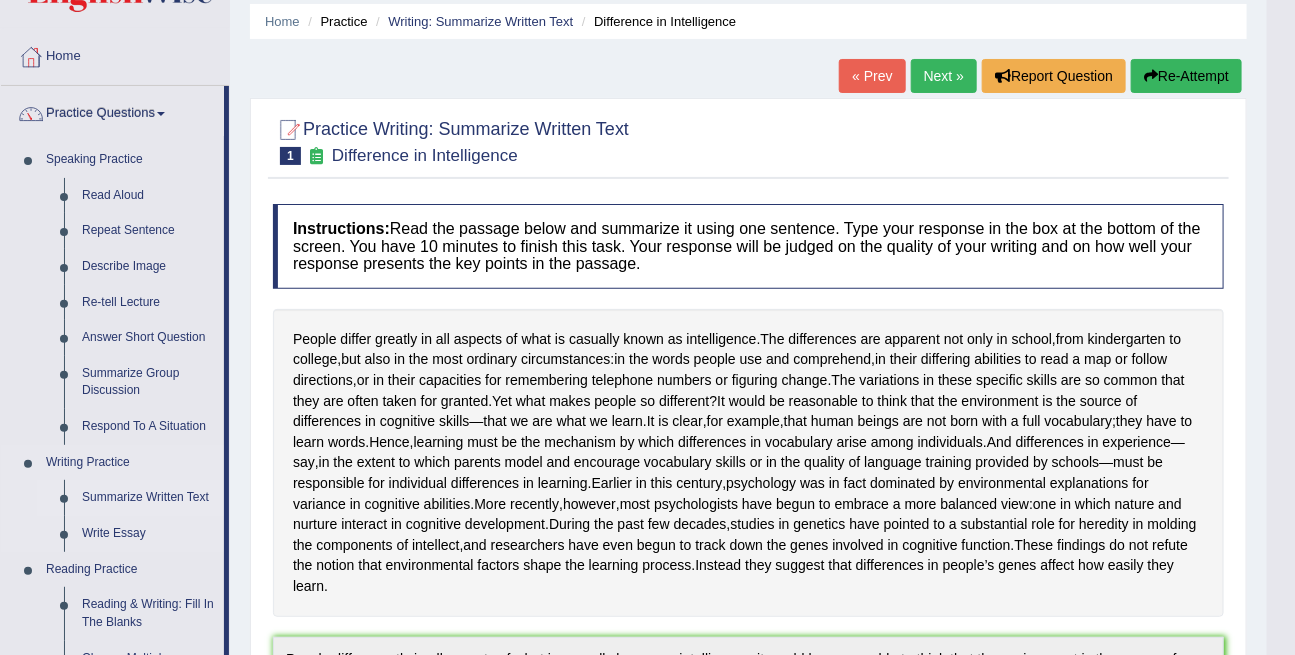 click on "Summarize Written Text" at bounding box center [148, 498] 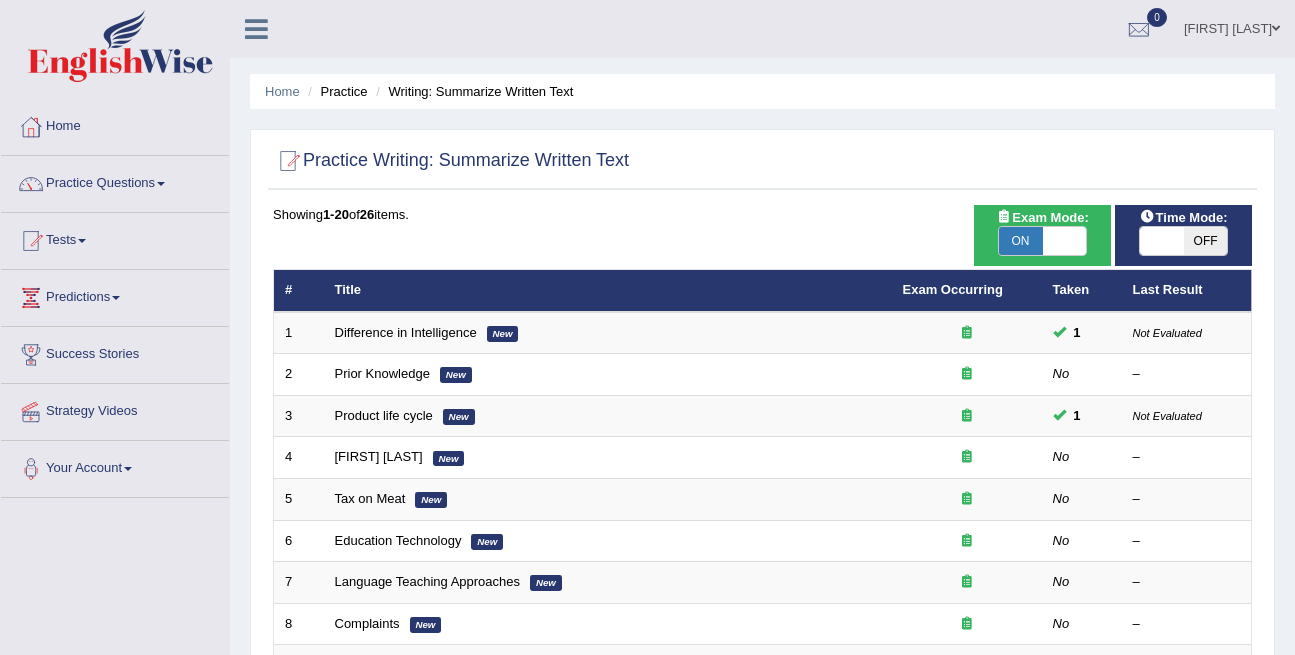 scroll, scrollTop: 0, scrollLeft: 0, axis: both 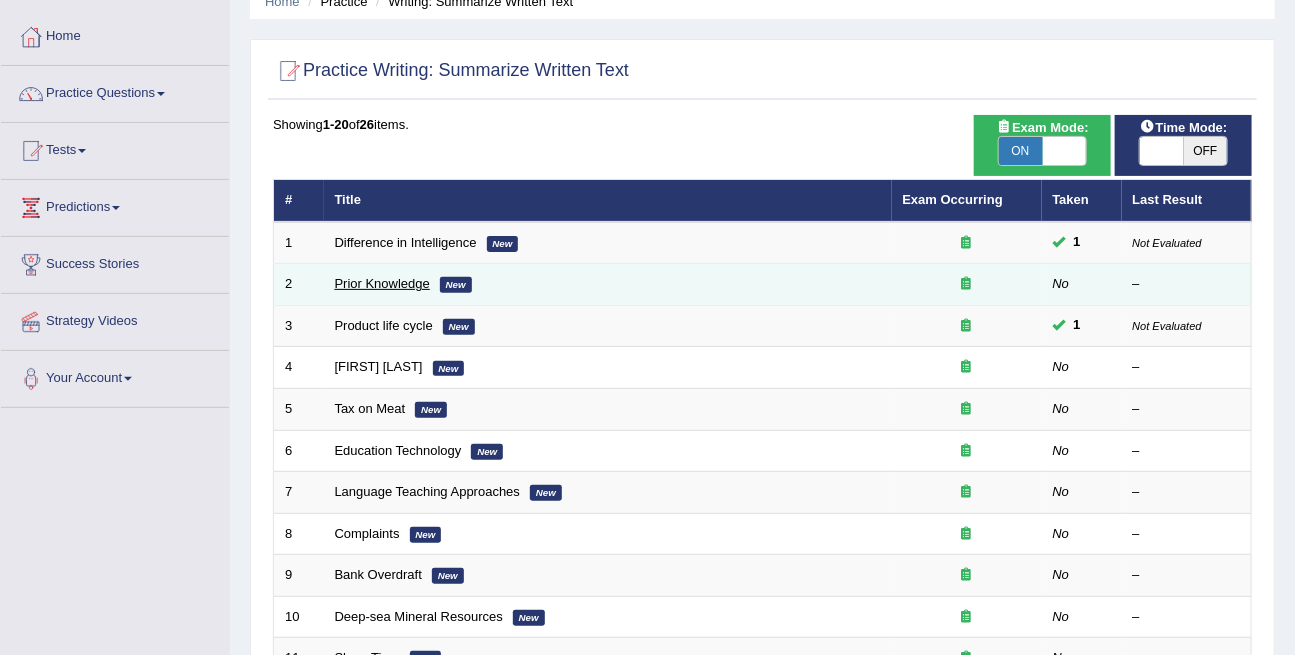 click on "Prior Knowledge" at bounding box center (382, 283) 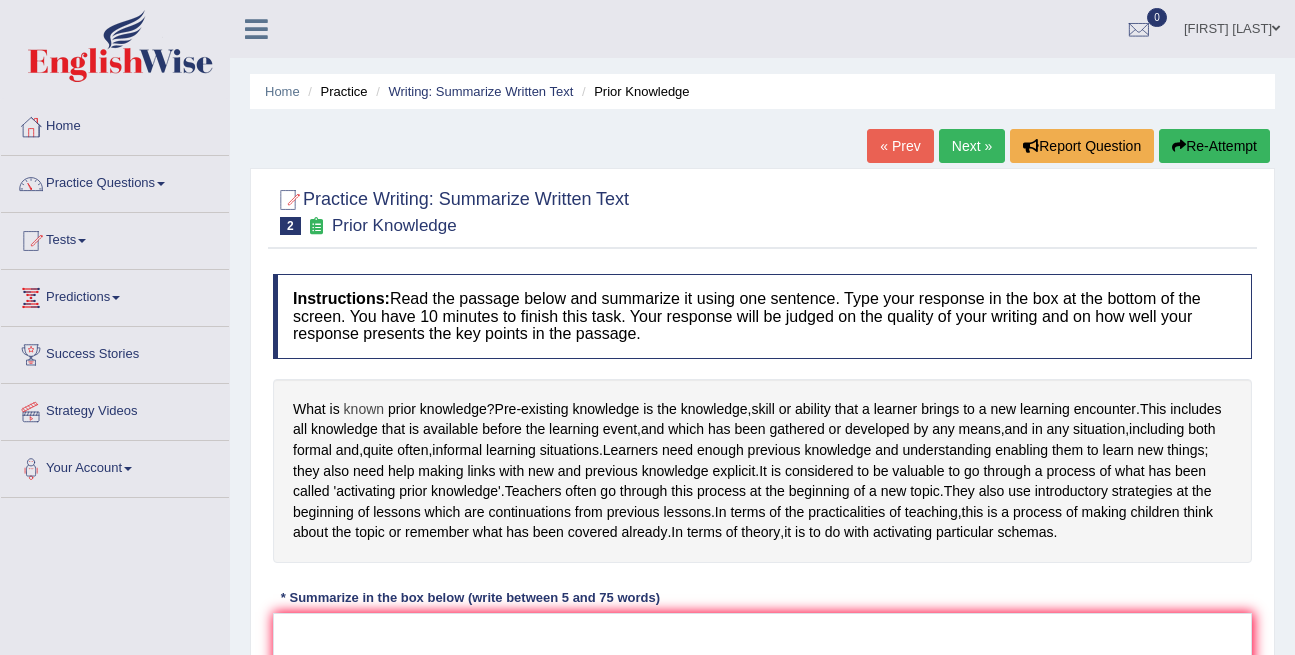 scroll, scrollTop: 0, scrollLeft: 0, axis: both 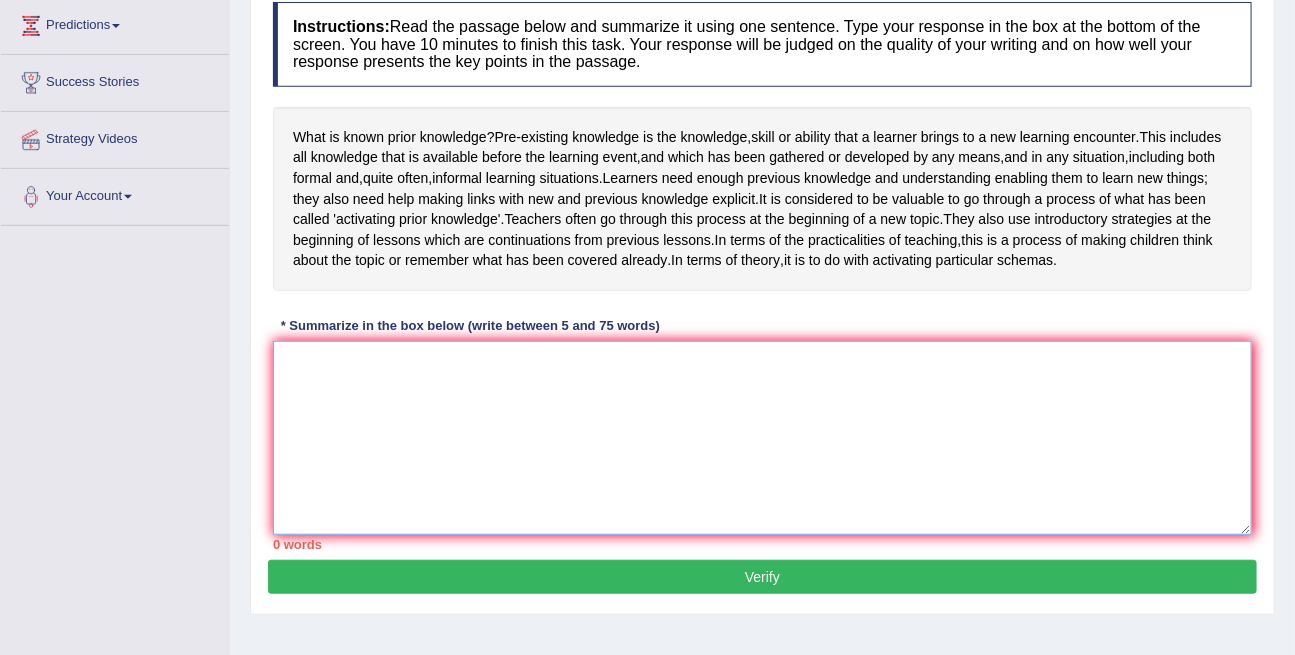 click at bounding box center [762, 438] 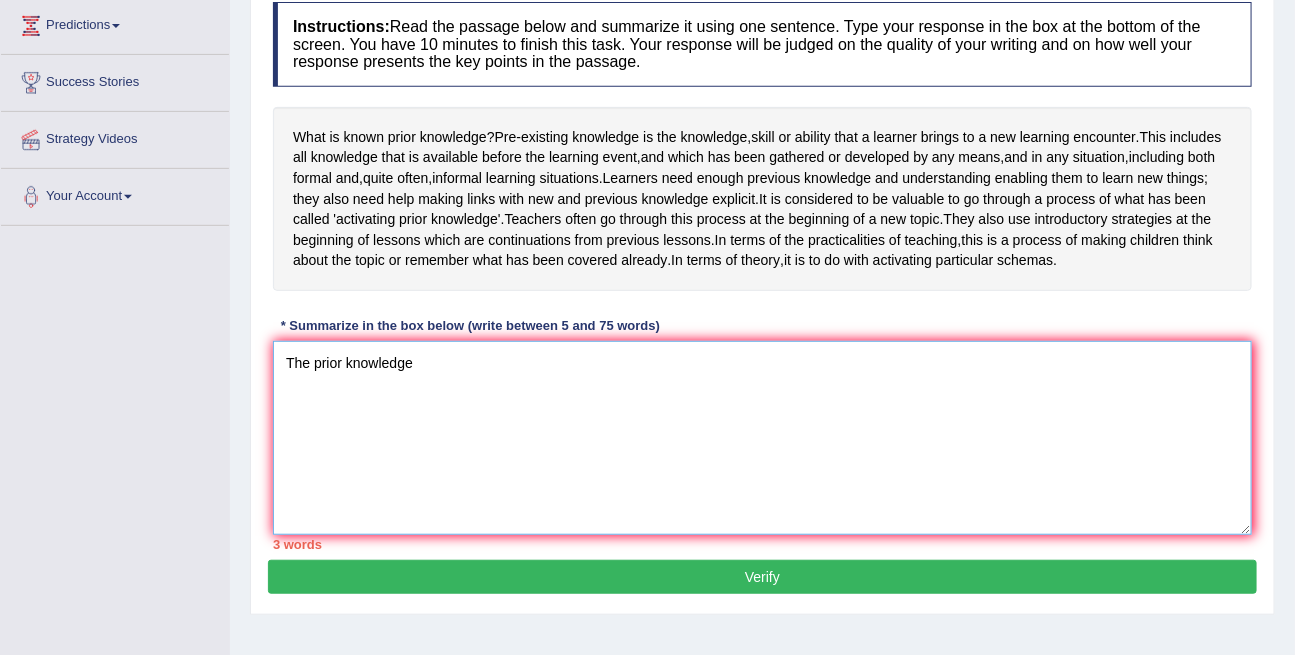 click on "The prior knowledge" at bounding box center [762, 438] 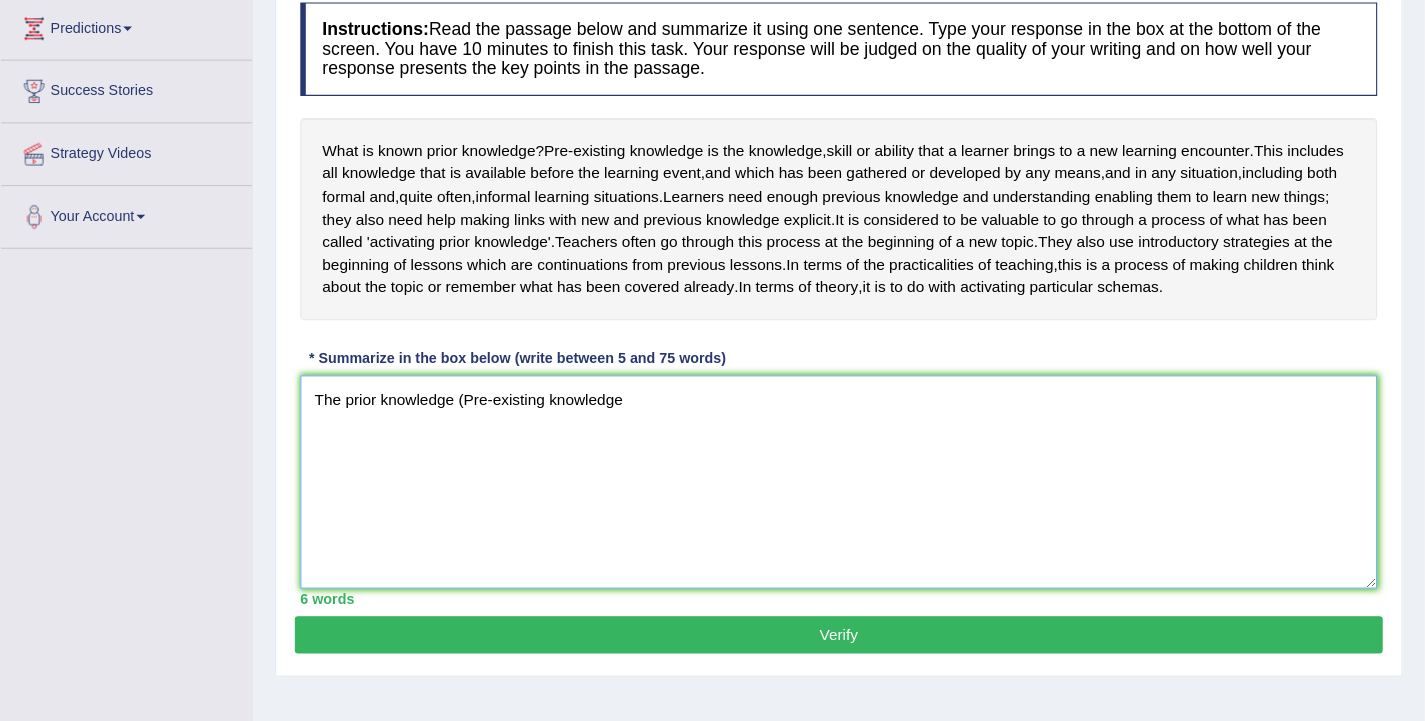 scroll, scrollTop: 273, scrollLeft: 0, axis: vertical 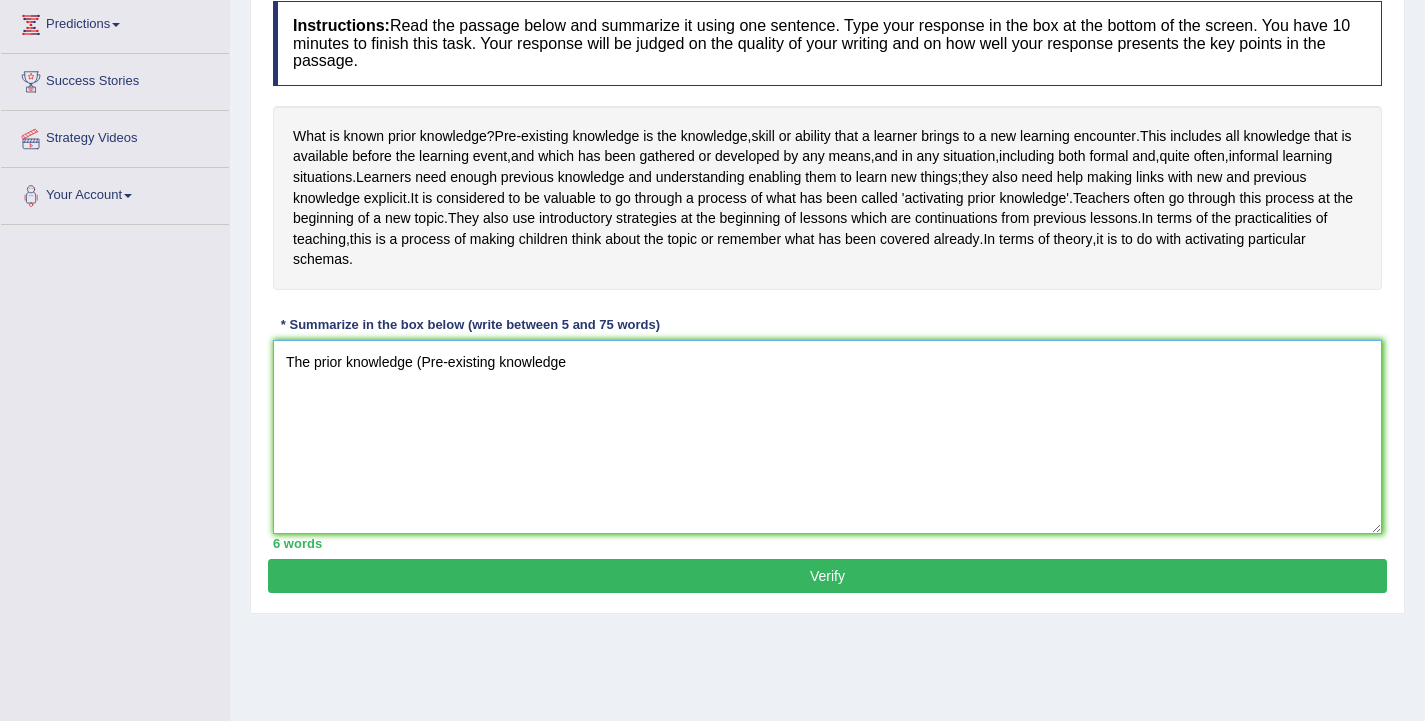 click on "The prior knowledge (Pre-existing knowledge" at bounding box center [827, 437] 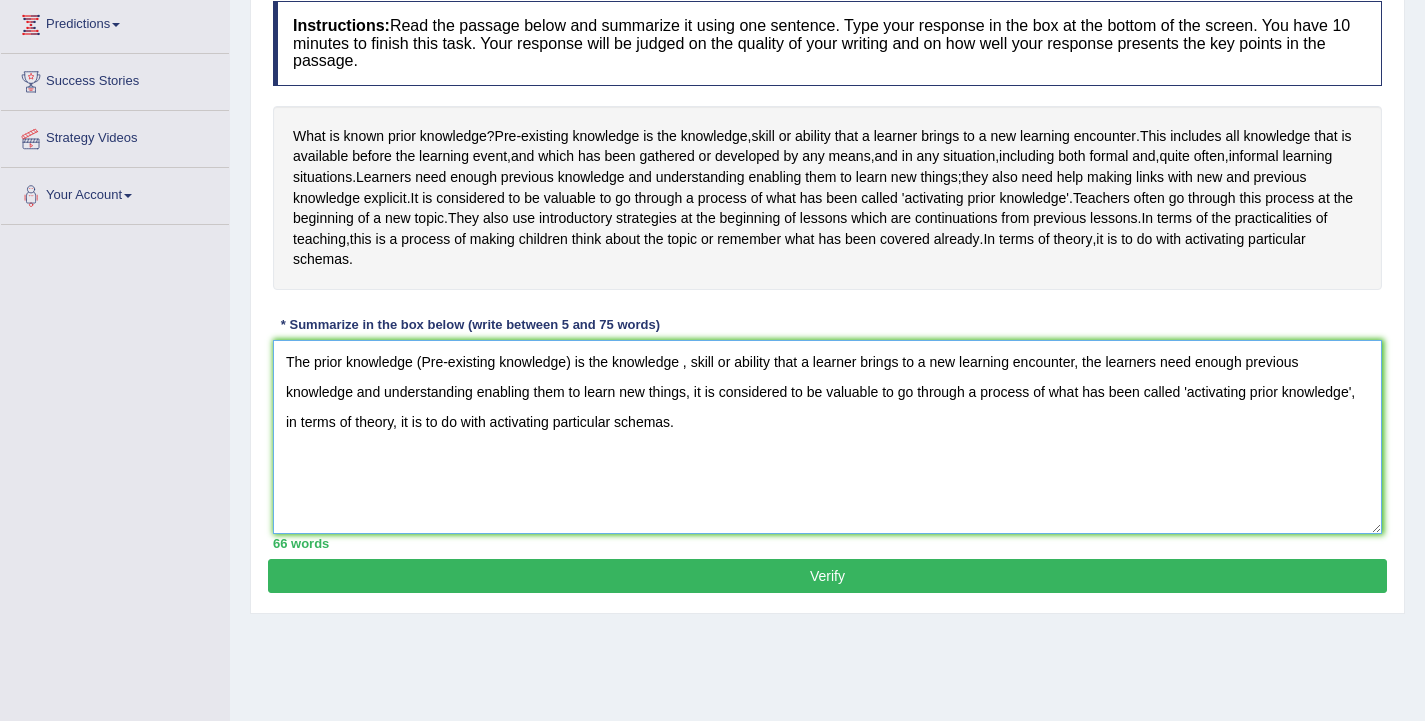 type on "The prior knowledge (Pre-existing knowledge) is the knowledge , skill or ability that a learner brings to a new learning encounter, the learners need enough previous knowledge and understanding enabling them to learn new things, it is considered to be valuable to go through a process of what has been called 'activating prior knowledge', in terms of theory, it is to do with activating particular schemas." 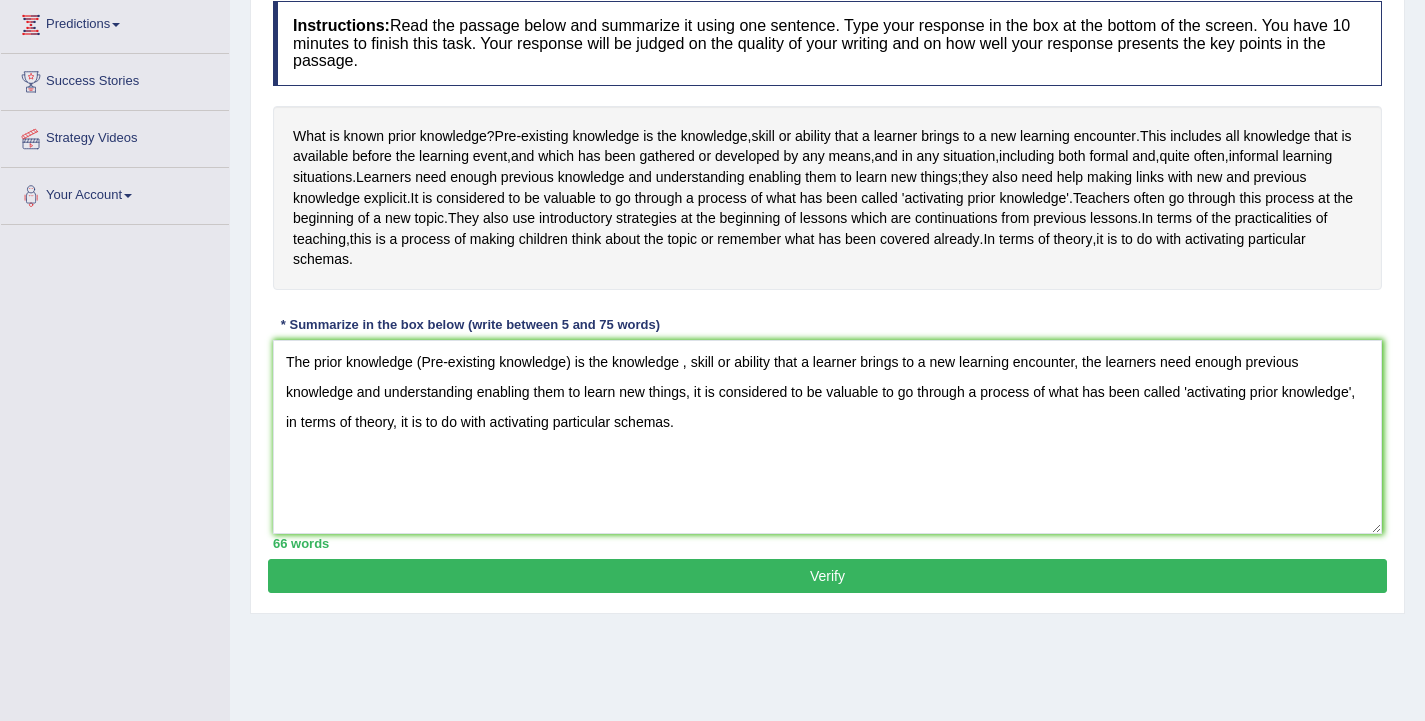 click on "Verify" at bounding box center (827, 576) 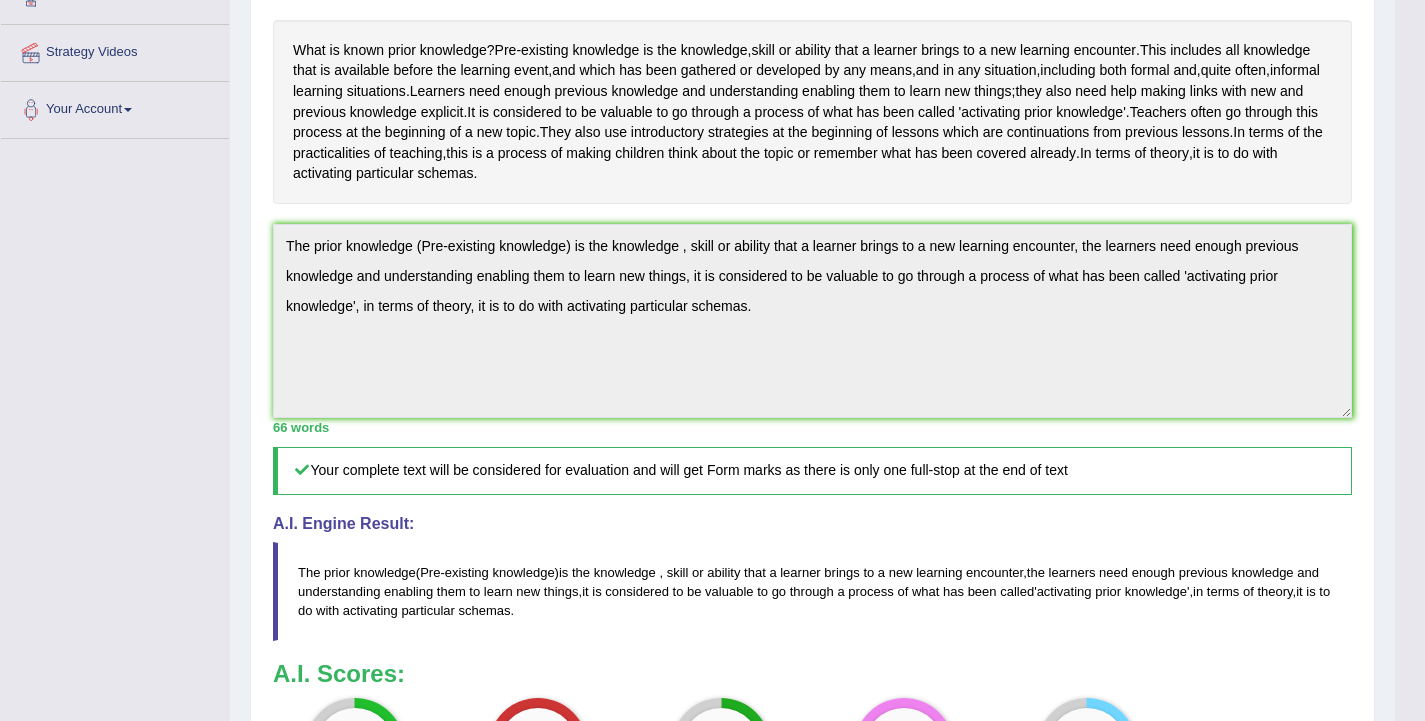 scroll, scrollTop: 673, scrollLeft: 0, axis: vertical 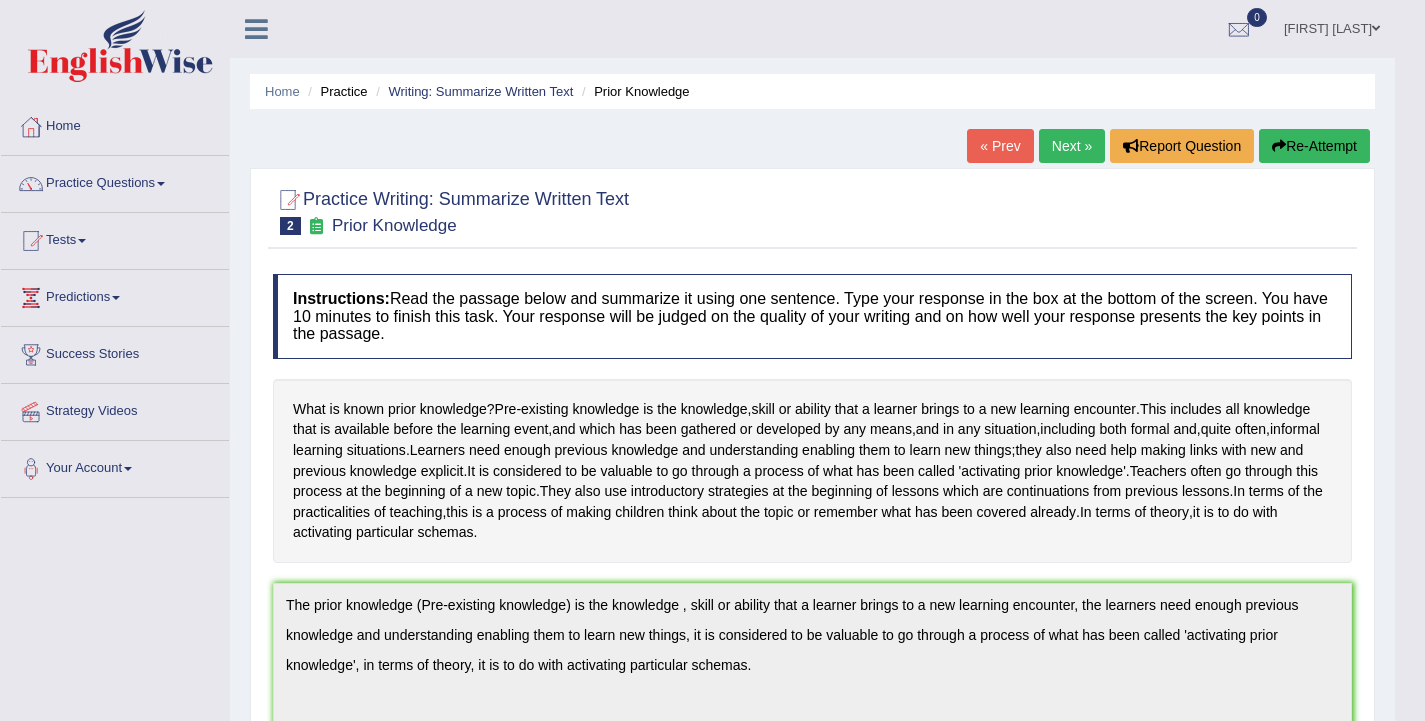 click at bounding box center (161, 184) 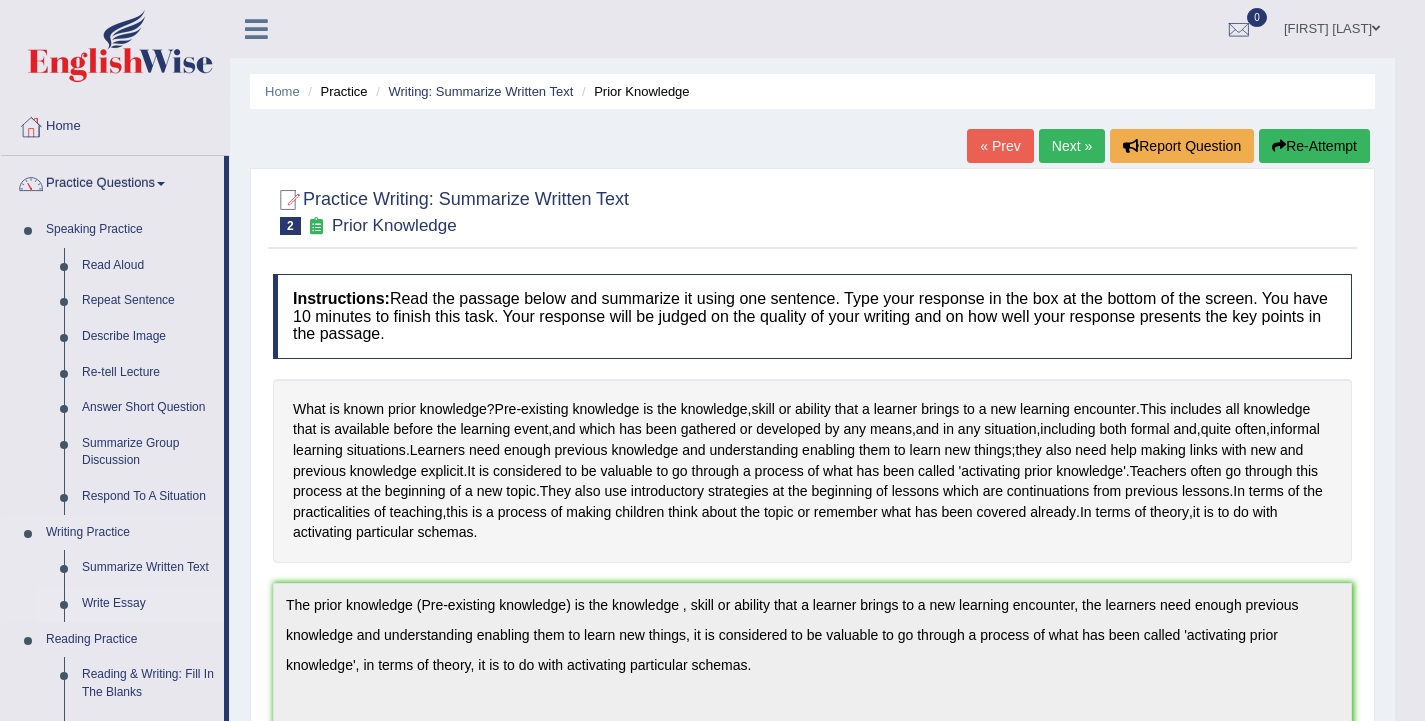 click on "Write Essay" at bounding box center (148, 604) 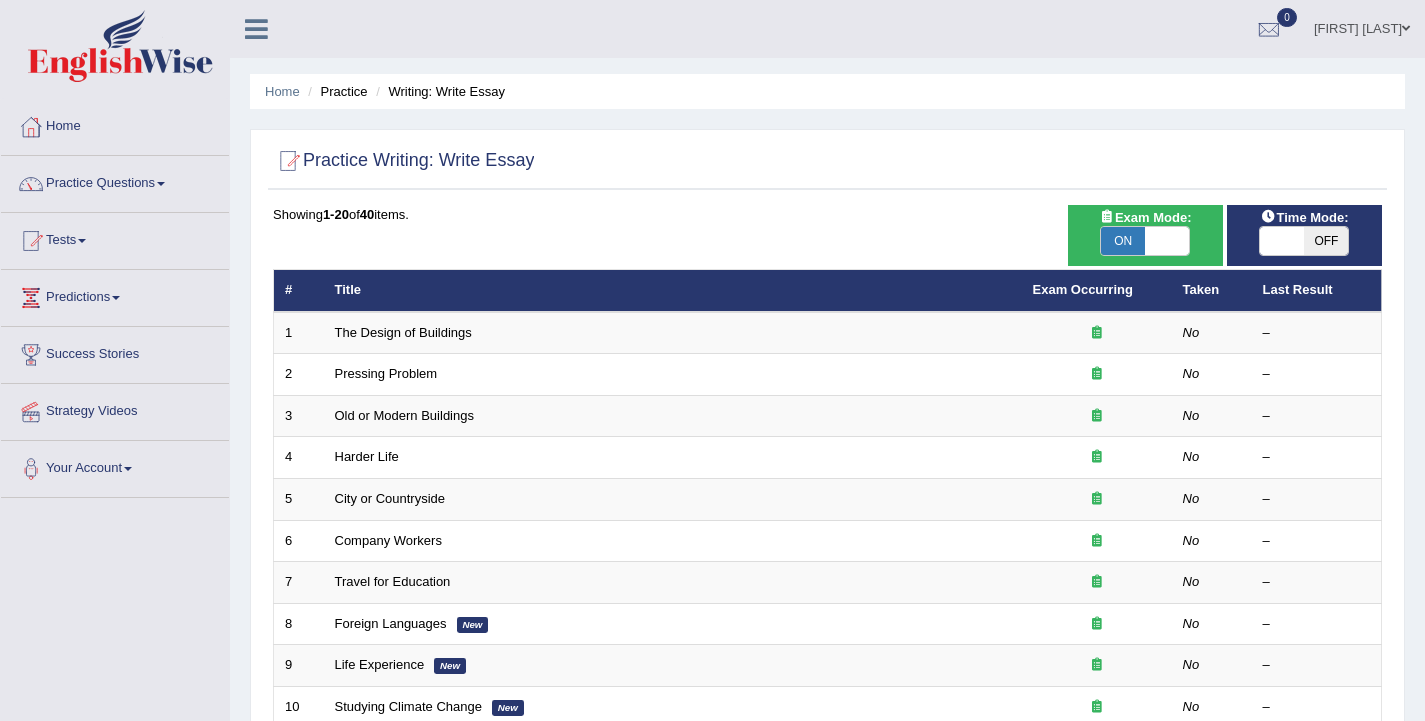 scroll, scrollTop: 0, scrollLeft: 0, axis: both 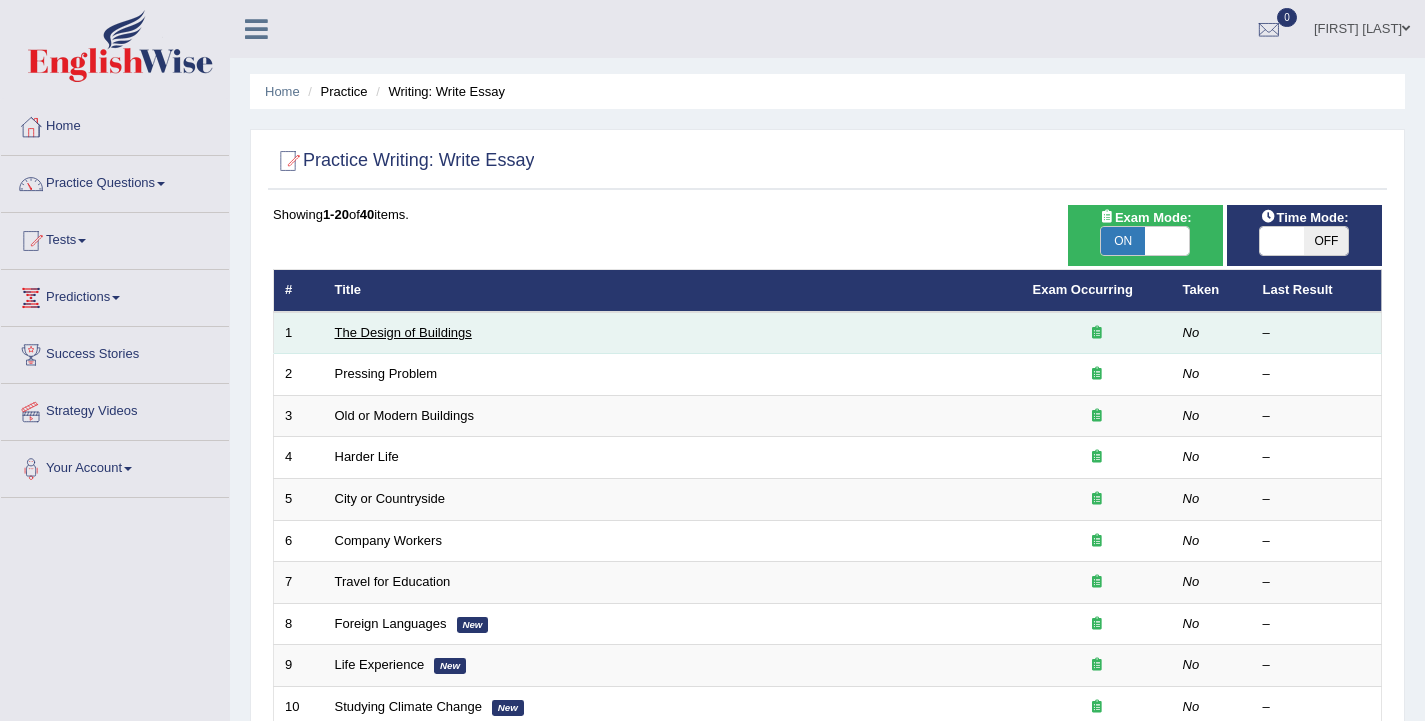 click on "The Design of Buildings" at bounding box center (403, 332) 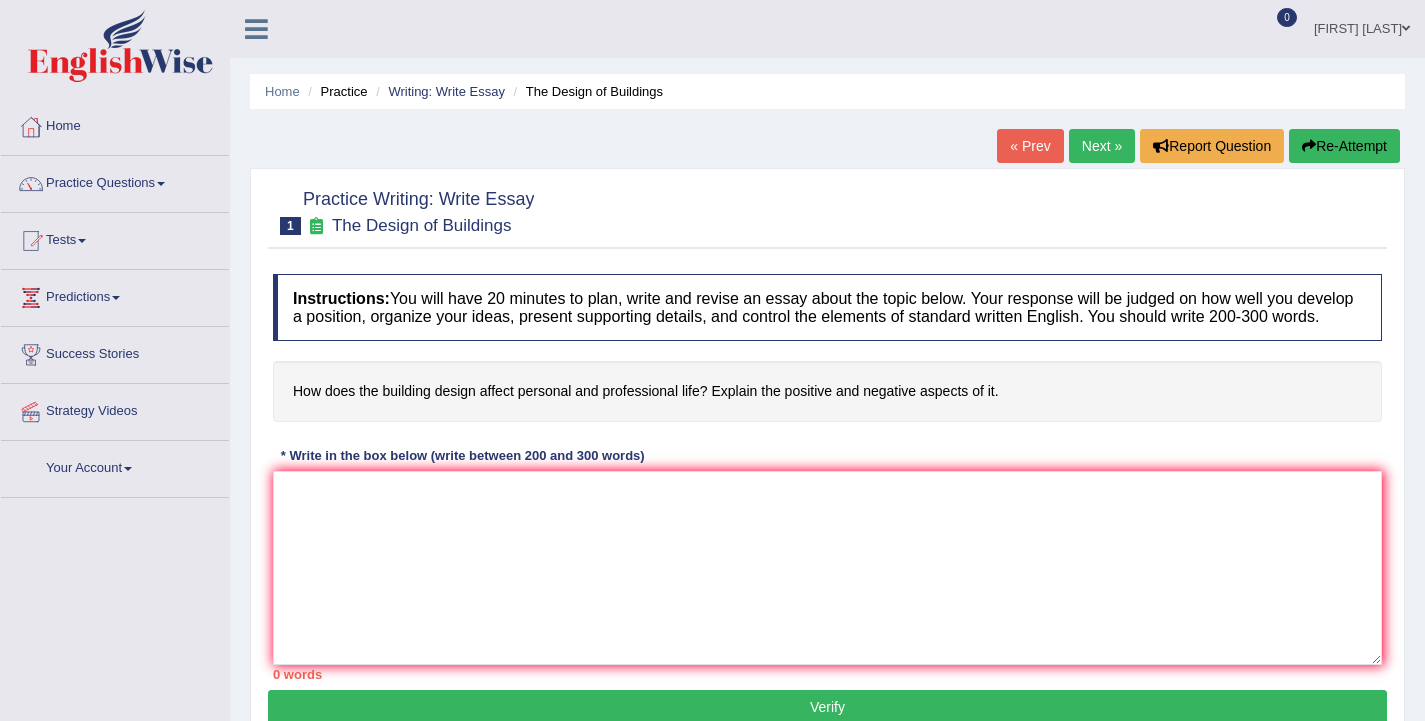 scroll, scrollTop: 0, scrollLeft: 0, axis: both 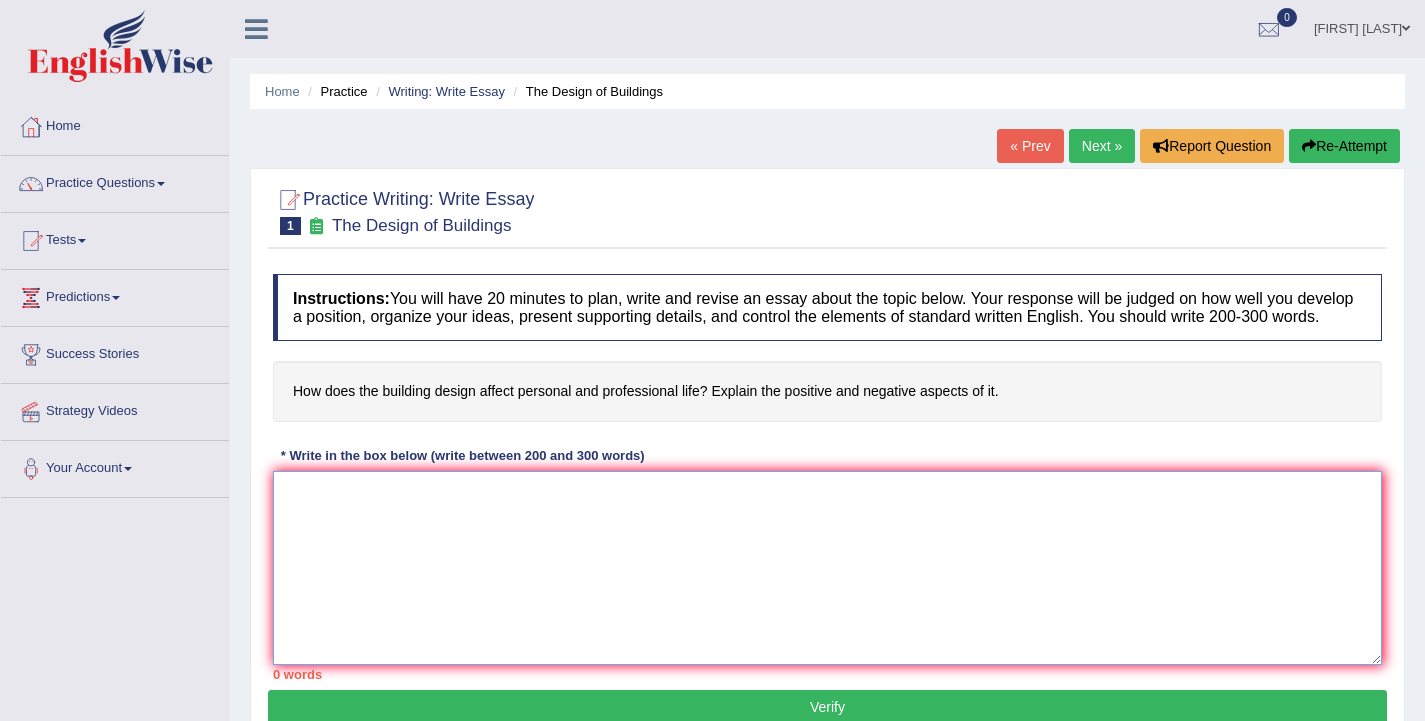 click at bounding box center [827, 568] 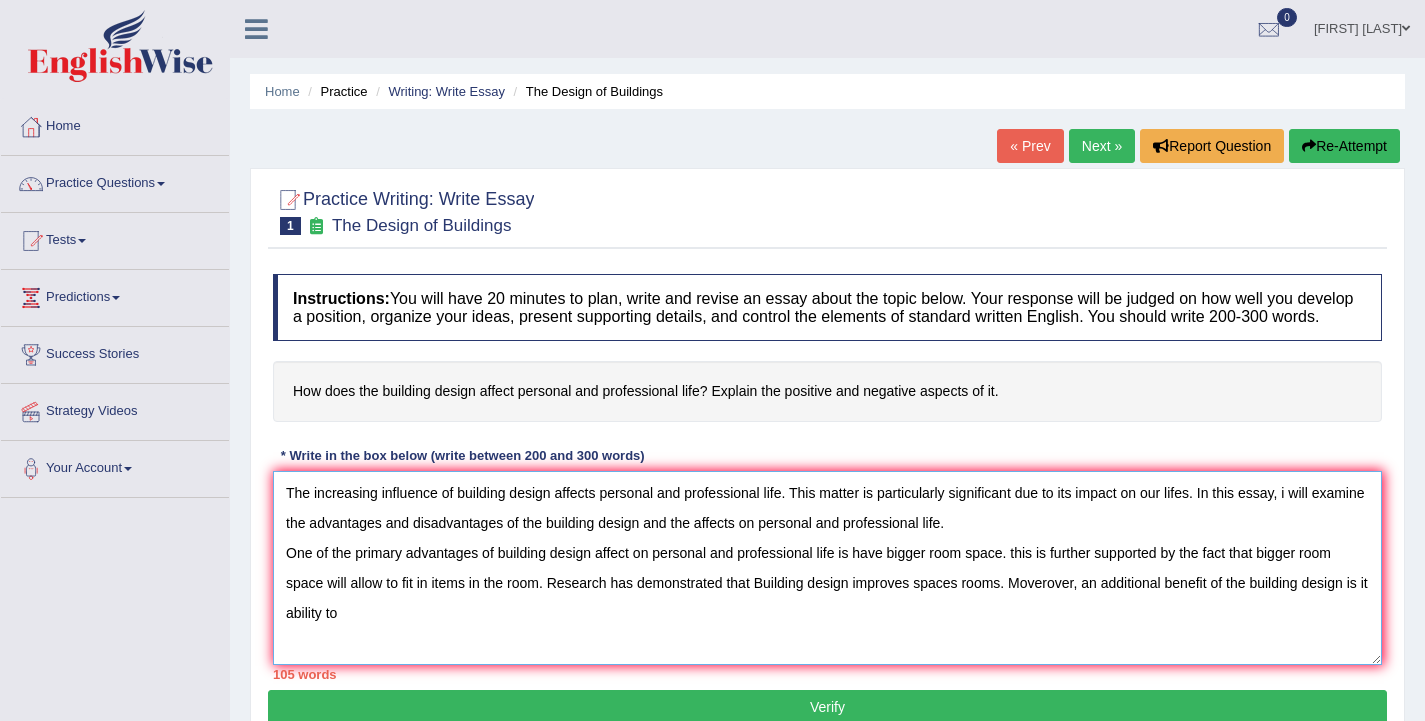 click on "The increasing influence of building design affects personal and professional life. This matter is particularly significant due to its impact on our lifes. In this essay, i will examine the advantages and disadvantages of the building design and the affects on personal and professional life.
One of the primary advantages of building design affect on personal and professional life is have bigger room space. this is further supported by the fact that bigger room space will allow to fit in items in the room. Research has demonstrated that Building design improves spaces rooms. Moverover, an additional benefit of the building design is it ability to" at bounding box center [827, 568] 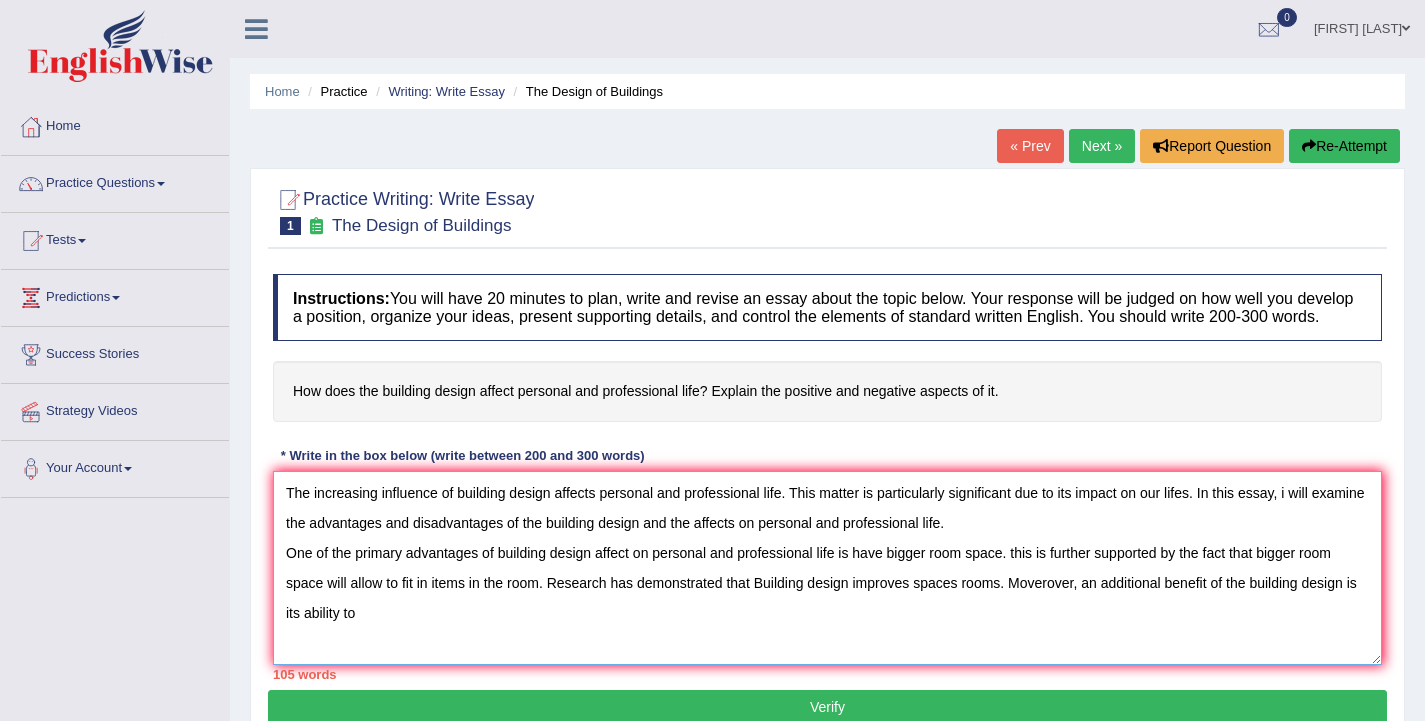 click on "The increasing influence of building design affects personal and professional life. This matter is particularly significant due to its impact on our lifes. In this essay, i will examine the advantages and disadvantages of the building design and the affects on personal and professional life.
One of the primary advantages of building design affect on personal and professional life is have bigger room space. this is further supported by the fact that bigger room space will allow to fit in items in the room. Research has demonstrated that Building design improves spaces rooms. Moverover, an additional benefit of the building design is its ability to" at bounding box center (827, 568) 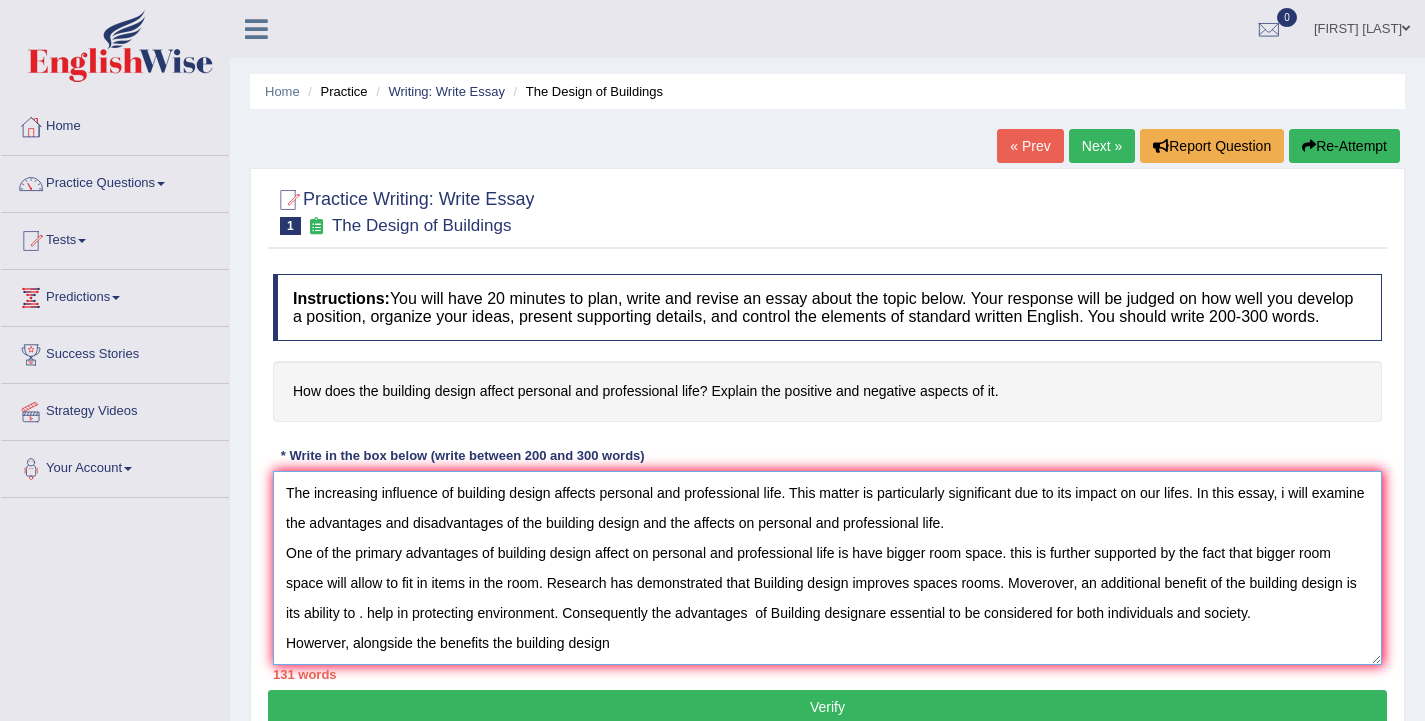 click on "The increasing influence of building design affects personal and professional life. This matter is particularly significant due to its impact on our lifes. In this essay, i will examine the advantages and disadvantages of the building design and the affects on personal and professional life.
One of the primary advantages of building design affect on personal and professional life is have bigger room space. this is further supported by the fact that bigger room space will allow to fit in items in the room. Research has demonstrated that Building design improves spaces rooms. Moverover, an additional benefit of the building design is its ability to . help in protecting environment. Consequently the advantages  of Building designare essential to be considered for both individuals and society.
Howerver, alongside the benefits the building design" at bounding box center (827, 568) 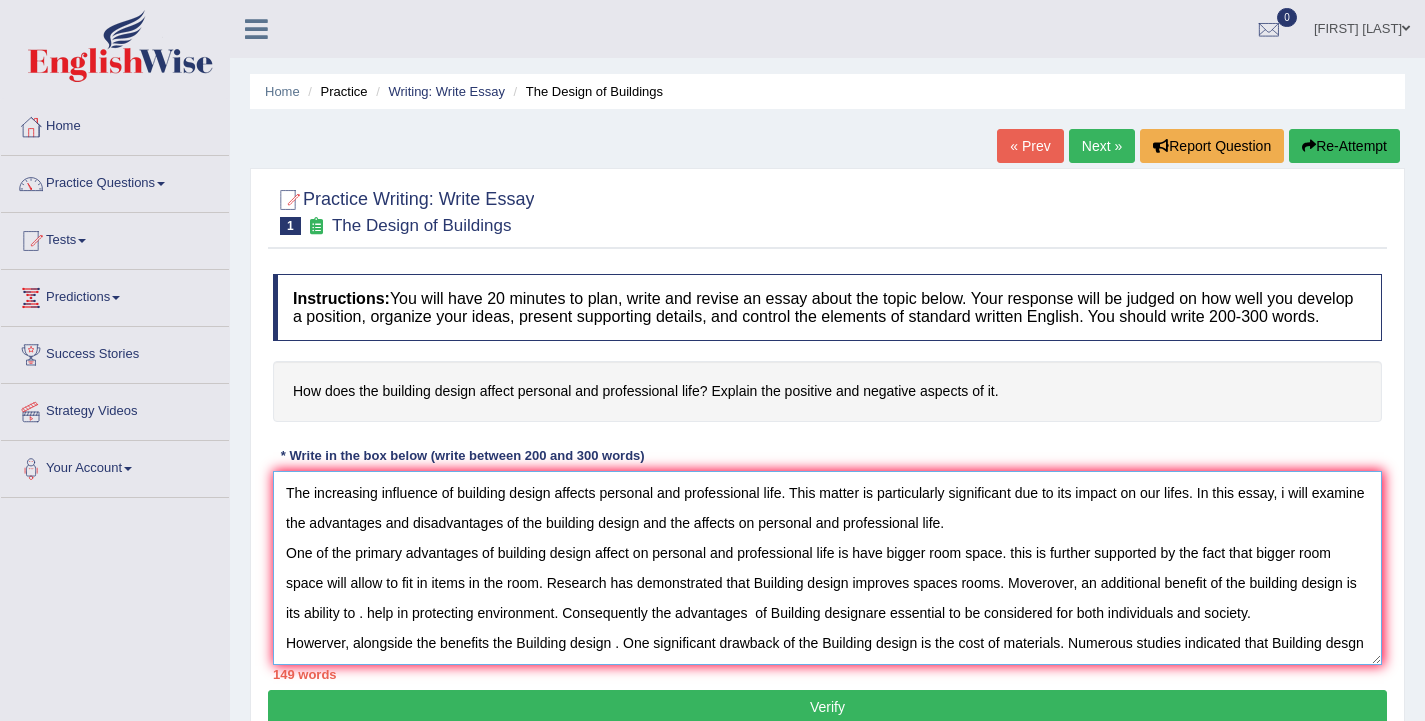 scroll, scrollTop: 18, scrollLeft: 0, axis: vertical 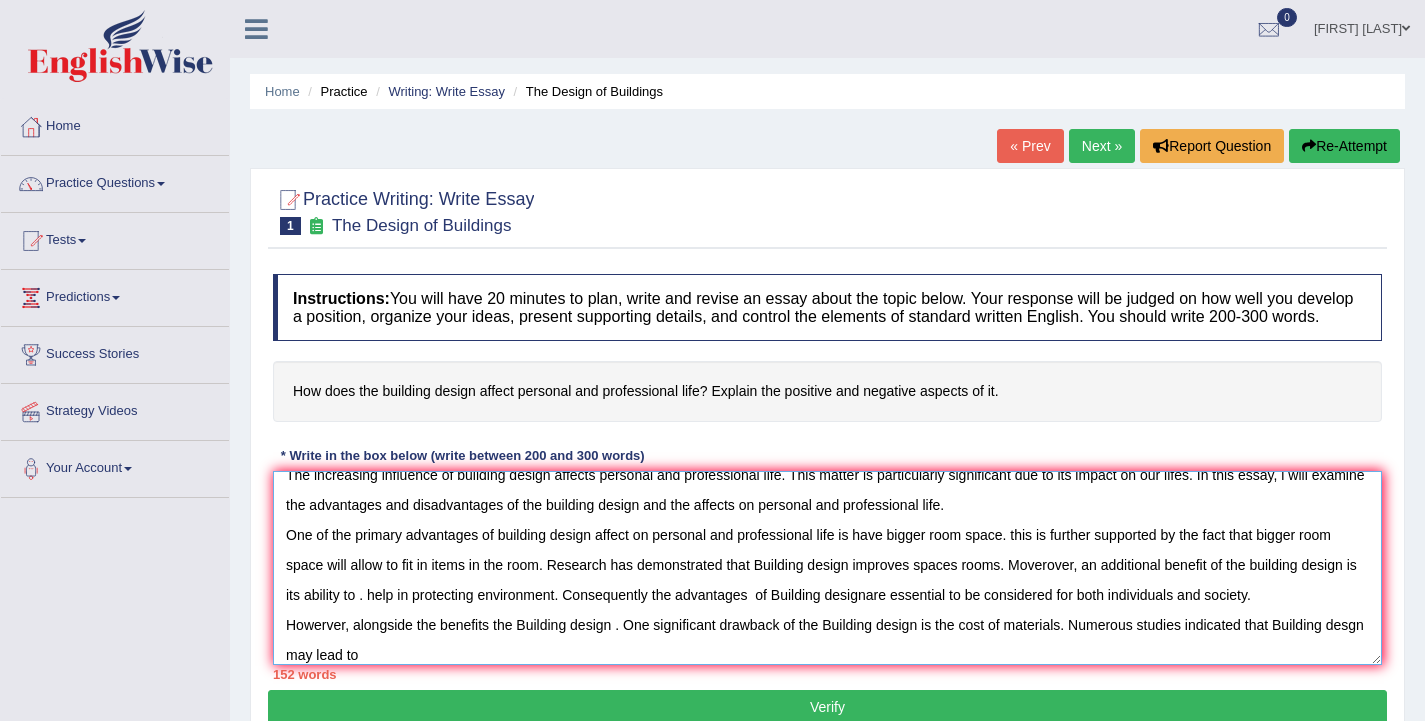 click on "The increasing influence of building design affects personal and professional life. This matter is particularly significant due to its impact on our lifes. In this essay, i will examine the advantages and disadvantages of the building design and the affects on personal and professional life.
One of the primary advantages of building design affect on personal and professional life is have bigger room space. this is further supported by the fact that bigger room space will allow to fit in items in the room. Research has demonstrated that Building design improves spaces rooms. Moverover, an additional benefit of the building design is its ability to . help in protecting environment. Consequently the advantages  of Building designare essential to be considered for both individuals and society.
Howerver, alongside the benefits the Building design . One significant drawback of the Building design is the cost of materials. Numerous studies indicated that Building desgn may lead to" at bounding box center (827, 568) 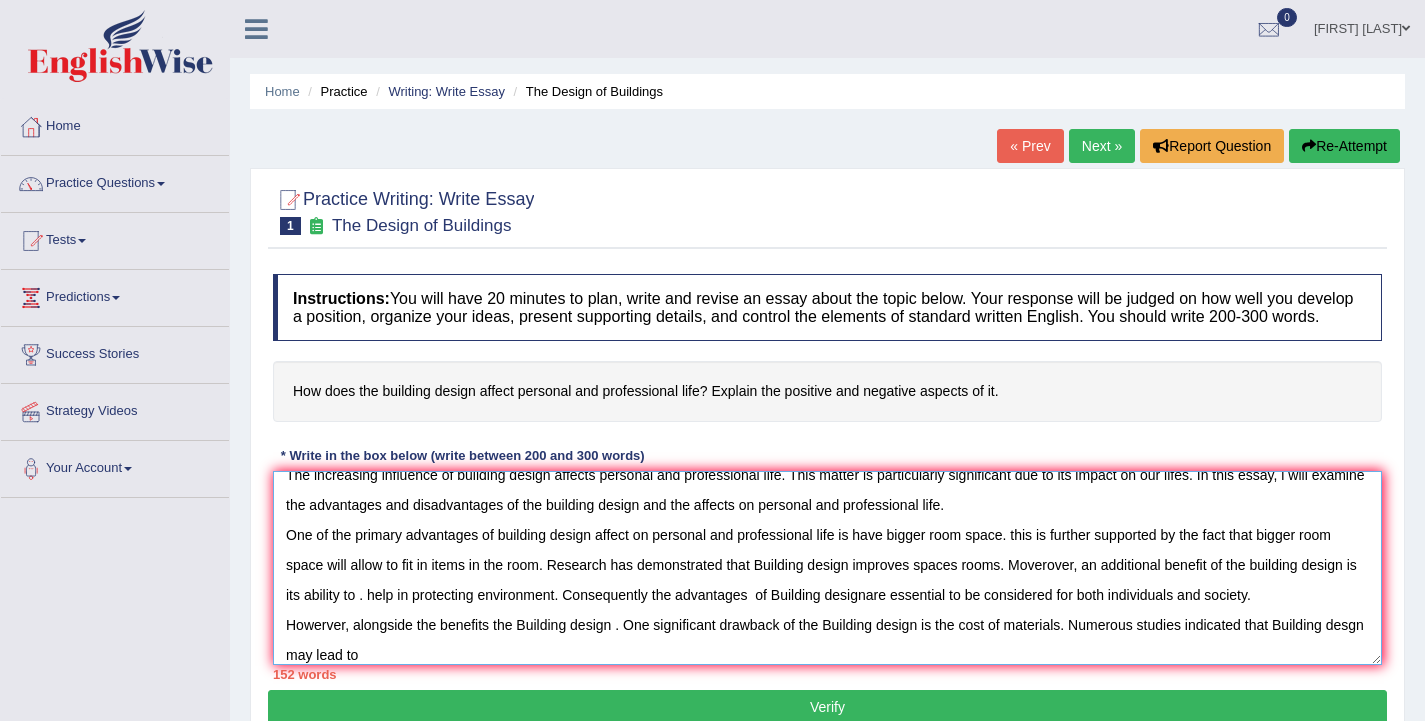 drag, startPoint x: 1059, startPoint y: 625, endPoint x: 967, endPoint y: 624, distance: 92.00543 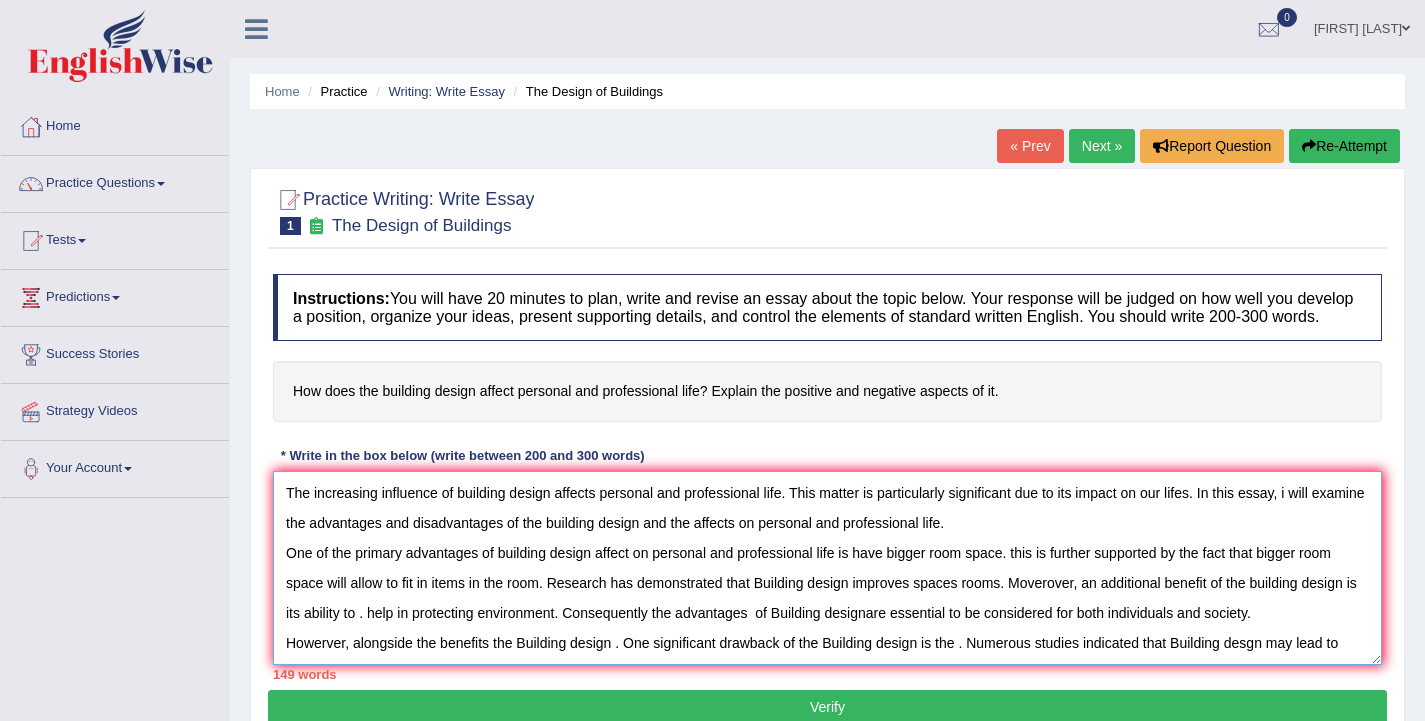 scroll, scrollTop: 0, scrollLeft: 0, axis: both 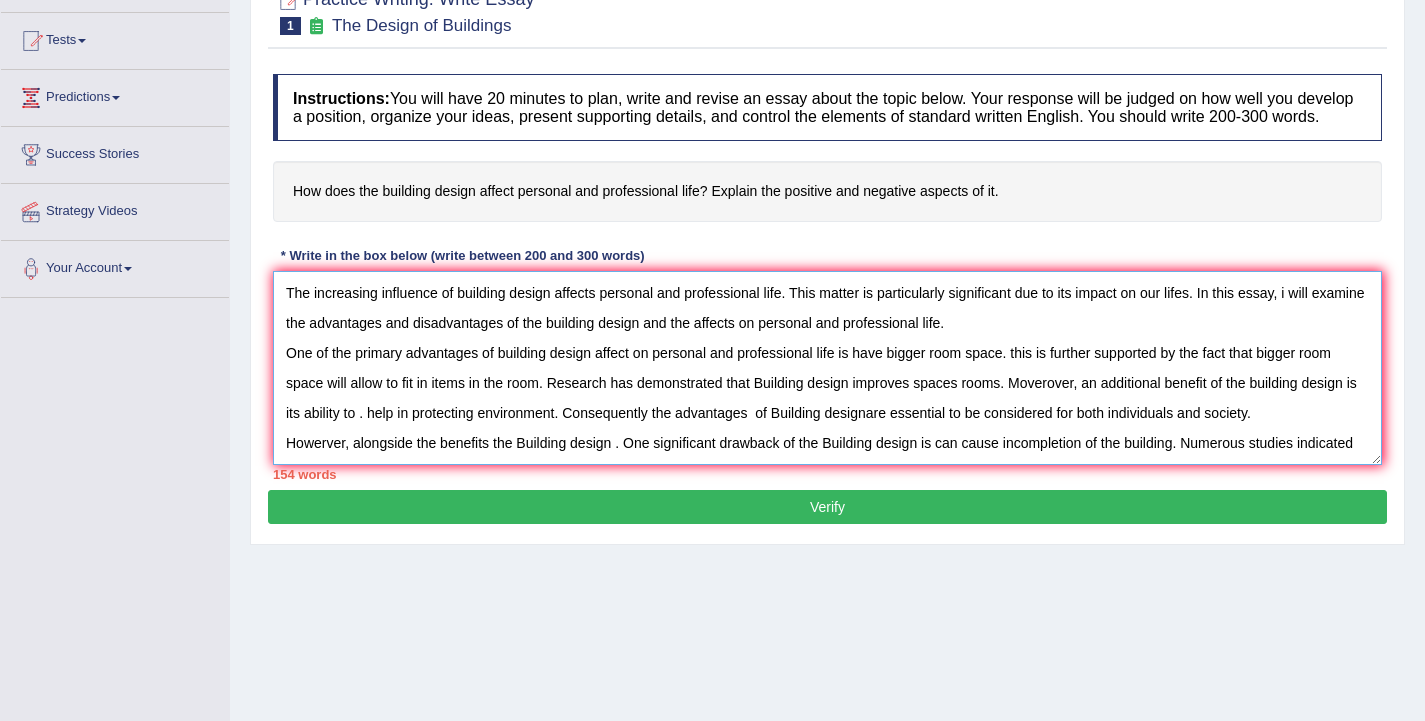 click on "The increasing influence of building design affects personal and professional life. This matter is particularly significant due to its impact on our lifes. In this essay, i will examine the advantages and disadvantages of the building design and the affects on personal and professional life.
One of the primary advantages of building design affect on personal and professional life is have bigger room space. this is further supported by the fact that bigger room space will allow to fit in items in the room. Research has demonstrated that Building design improves spaces rooms. Moverover, an additional benefit of the building design is its ability to . help in protecting environment. Consequently the advantages  of Building designare essential to be considered for both individuals and society.
Howerver, alongside the benefits the Building design . One significant drawback of the Building design is can cause incompletion of the building. Numerous studies indicated that Building desgn may lead to" at bounding box center [827, 368] 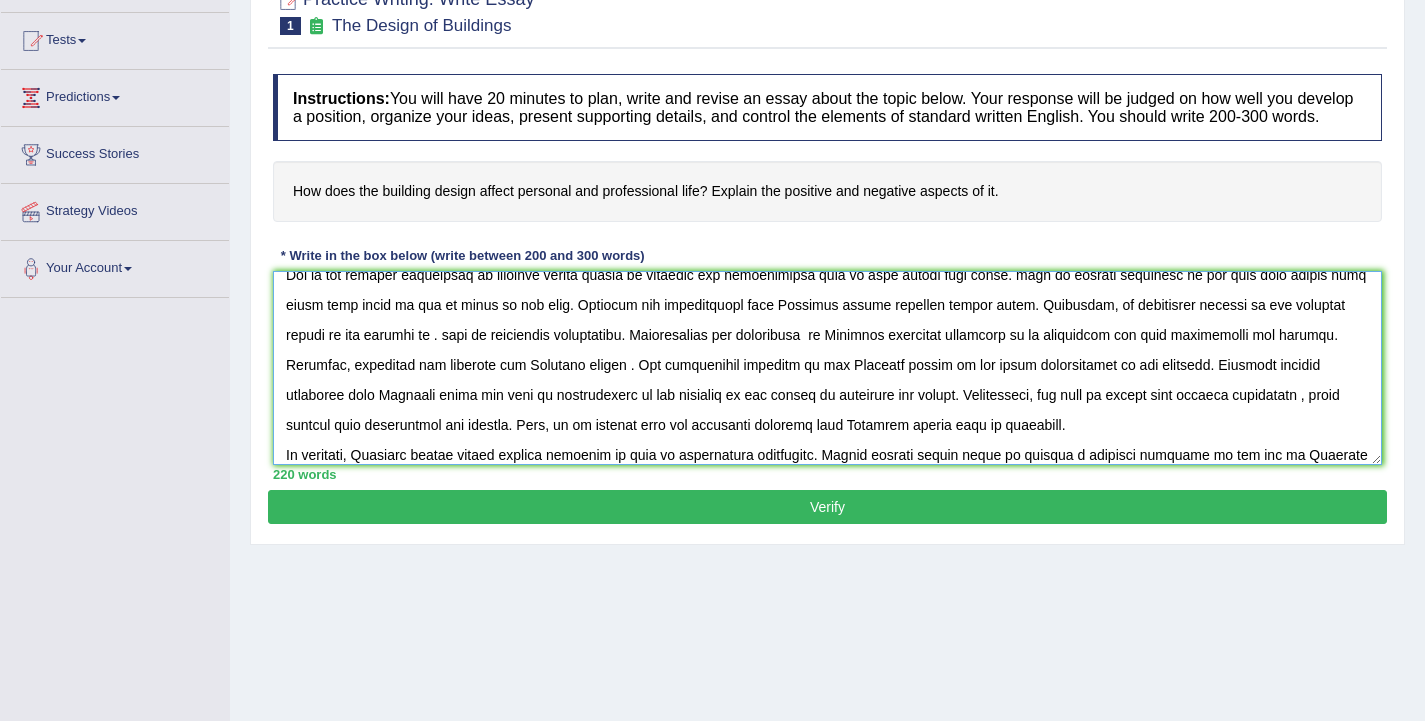 scroll, scrollTop: 108, scrollLeft: 0, axis: vertical 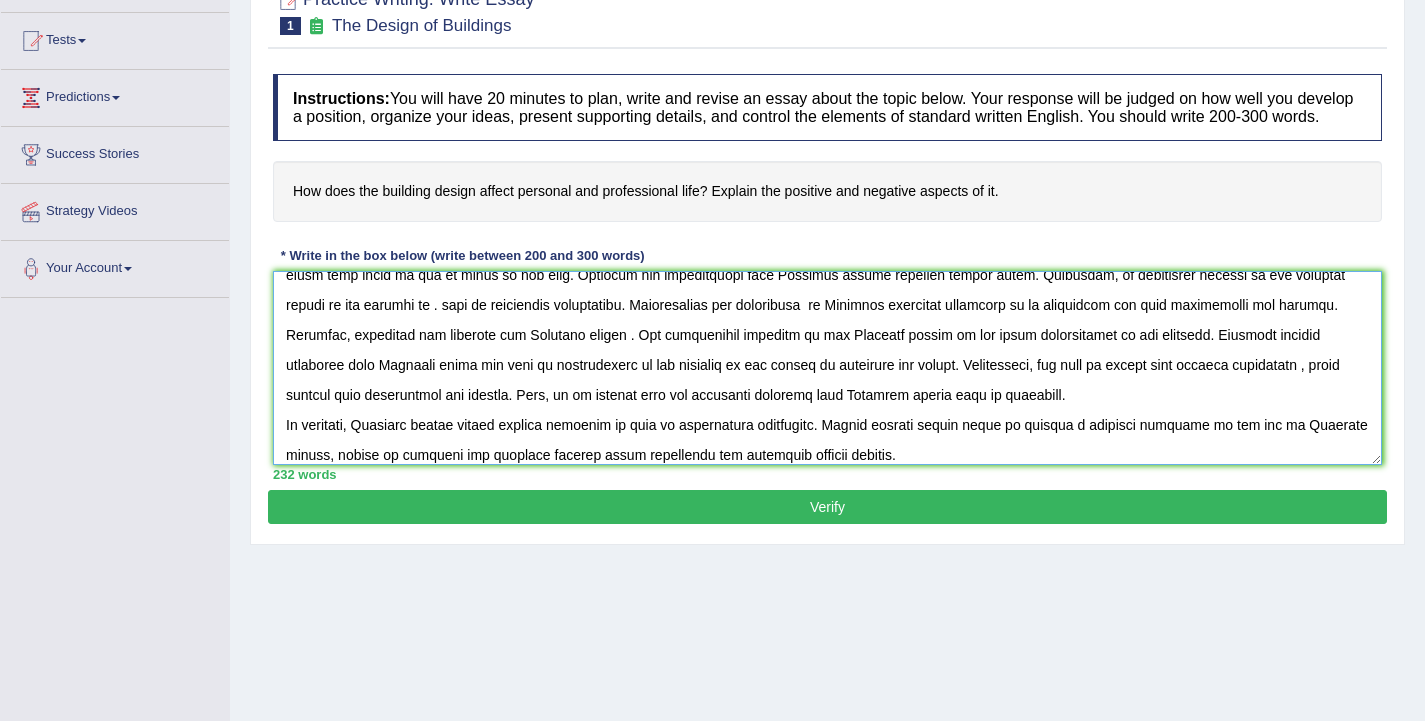 type on "The increasing influence of building design affects personal and professional life. This matter is particularly significant due to its impact on our lifes. In this essay, i will examine the advantages and disadvantages of the building design and the affects on personal and professional life.
One of the primary advantages of building design affect on personal and professional life is have bigger room space. this is further supported by the fact that bigger room space will allow to fit in items in the room. Research has demonstrated that Building design improves spaces rooms. Moverover, an additional benefit of the building design is its ability to . help in protecting environment. Consequently the advantages  of Building designare essential to be considered for both individuals and society.
Howerver, alongside the benefits the Building design . One significant drawback of the Building design is can cause incompletion of the building. Numerous studies indicated that Building desgn may lead to incompletion of..." 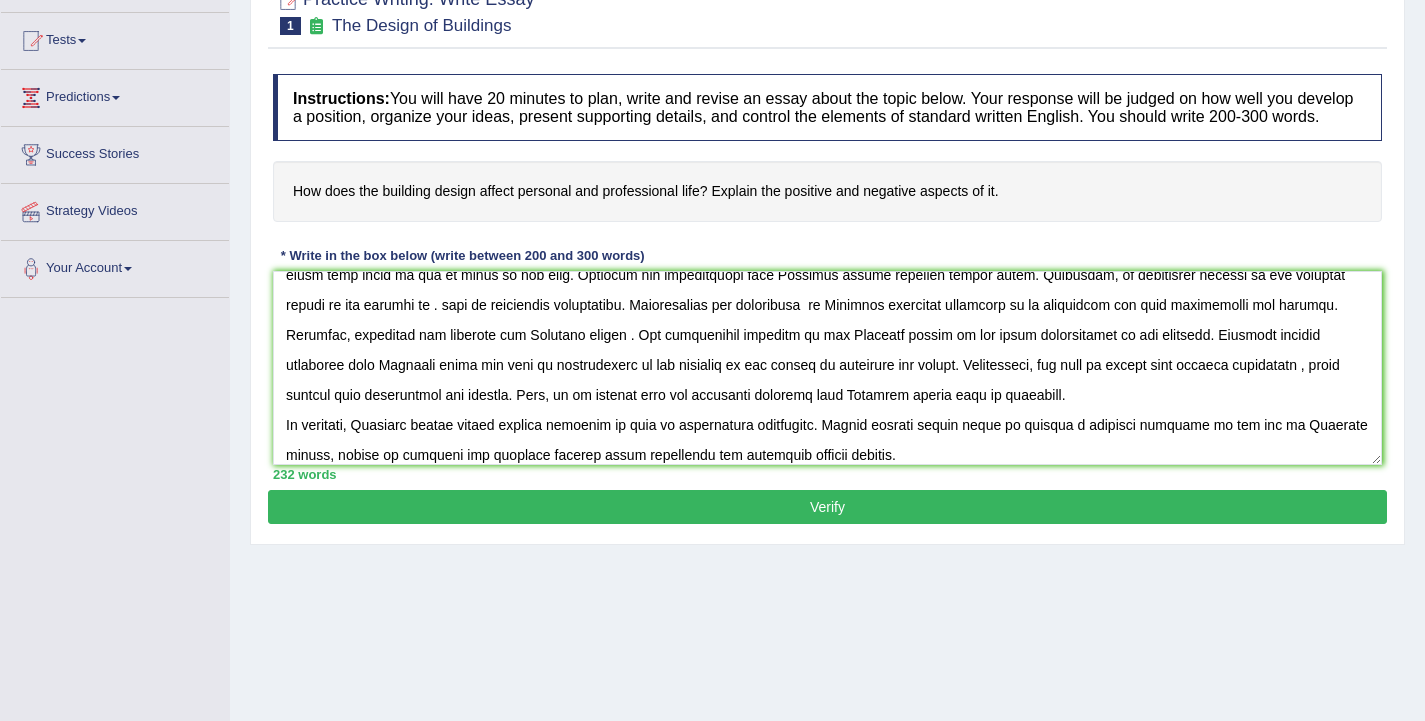 click on "Verify" at bounding box center (827, 507) 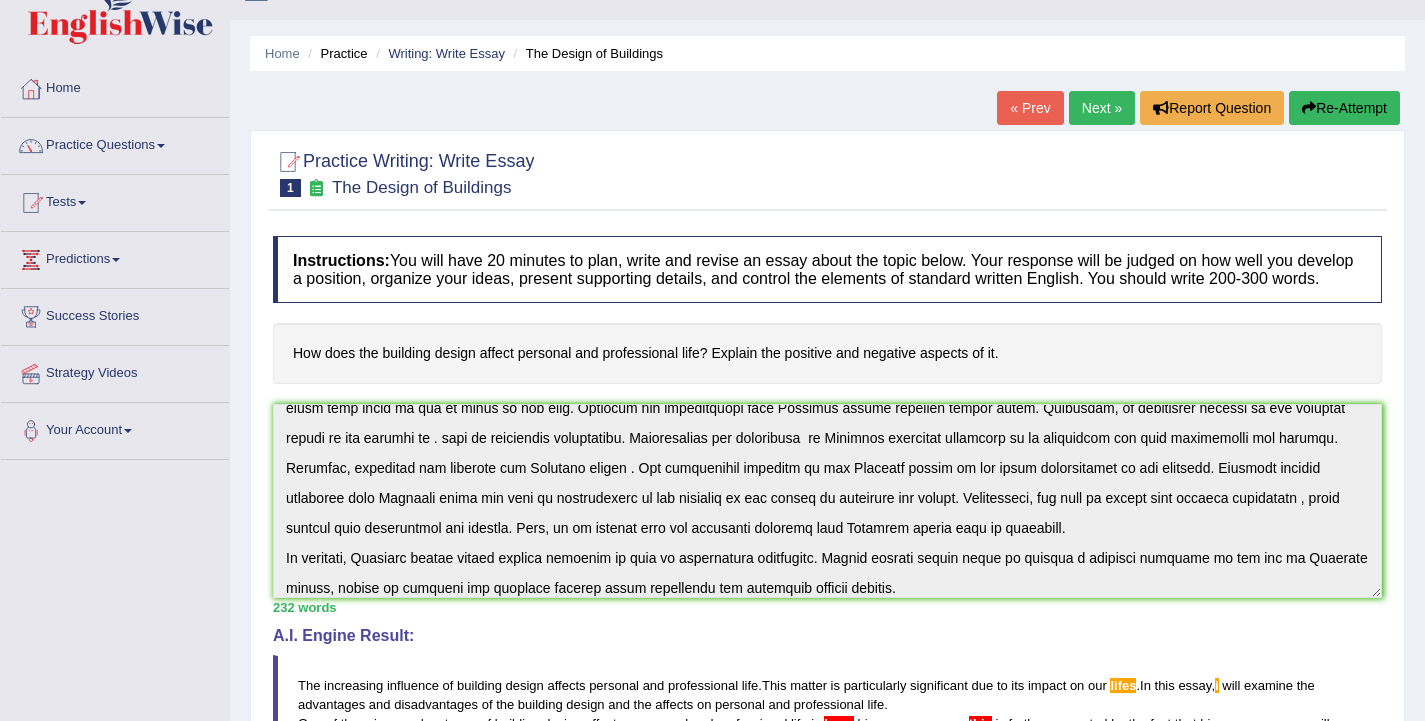 scroll, scrollTop: 0, scrollLeft: 0, axis: both 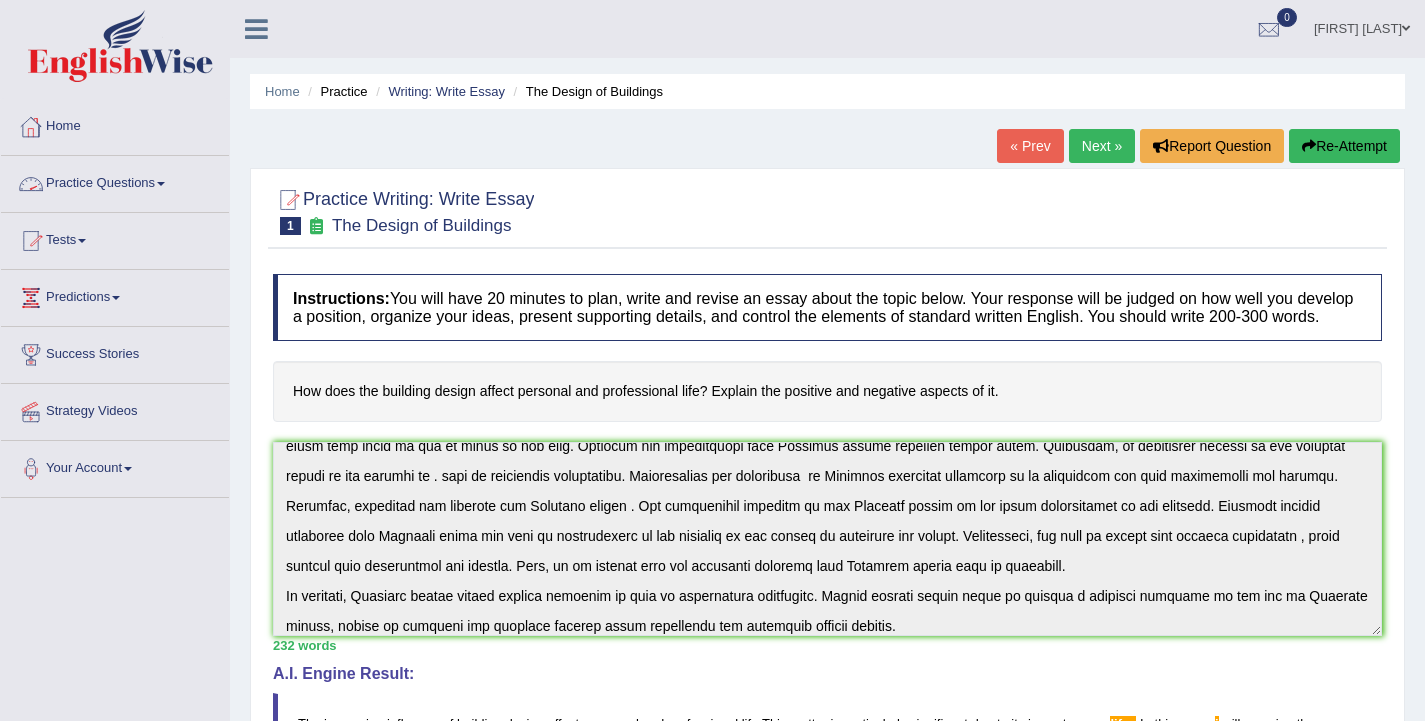 click on "Home" at bounding box center [115, 124] 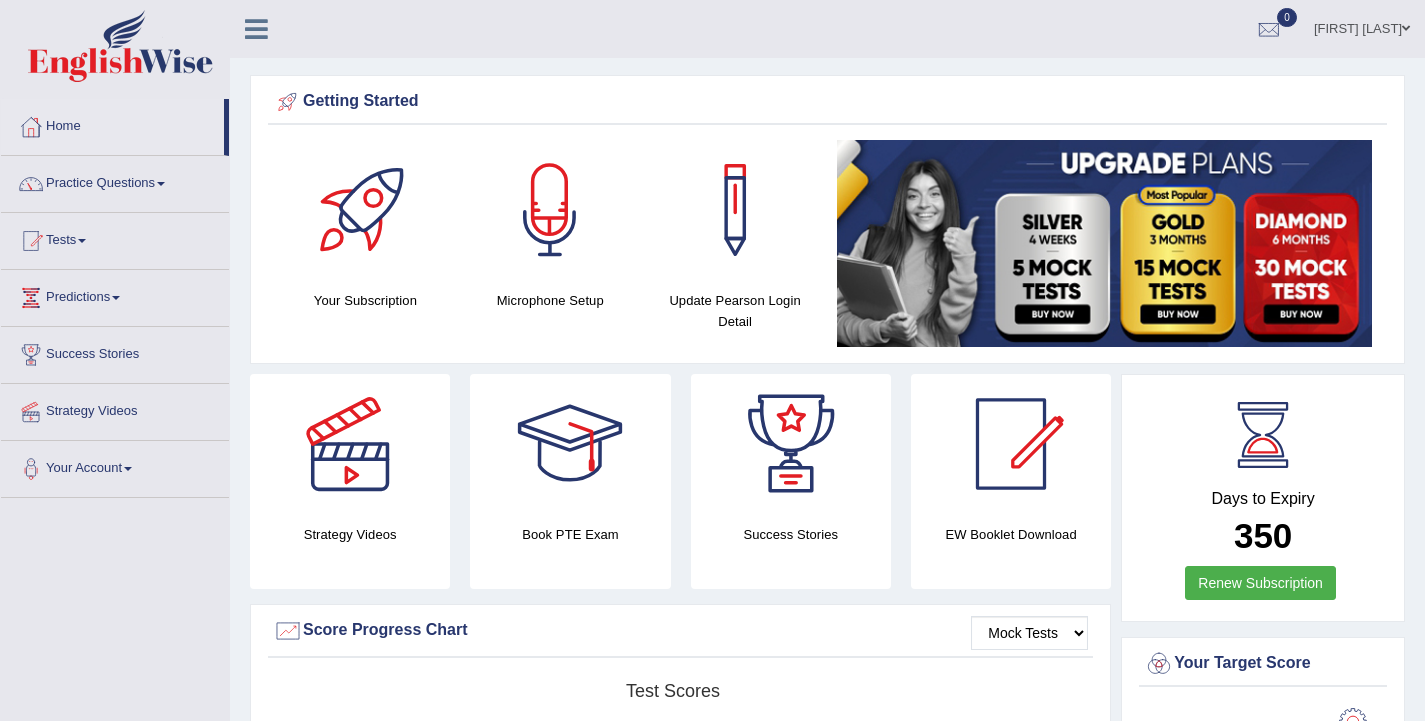 scroll, scrollTop: 0, scrollLeft: 0, axis: both 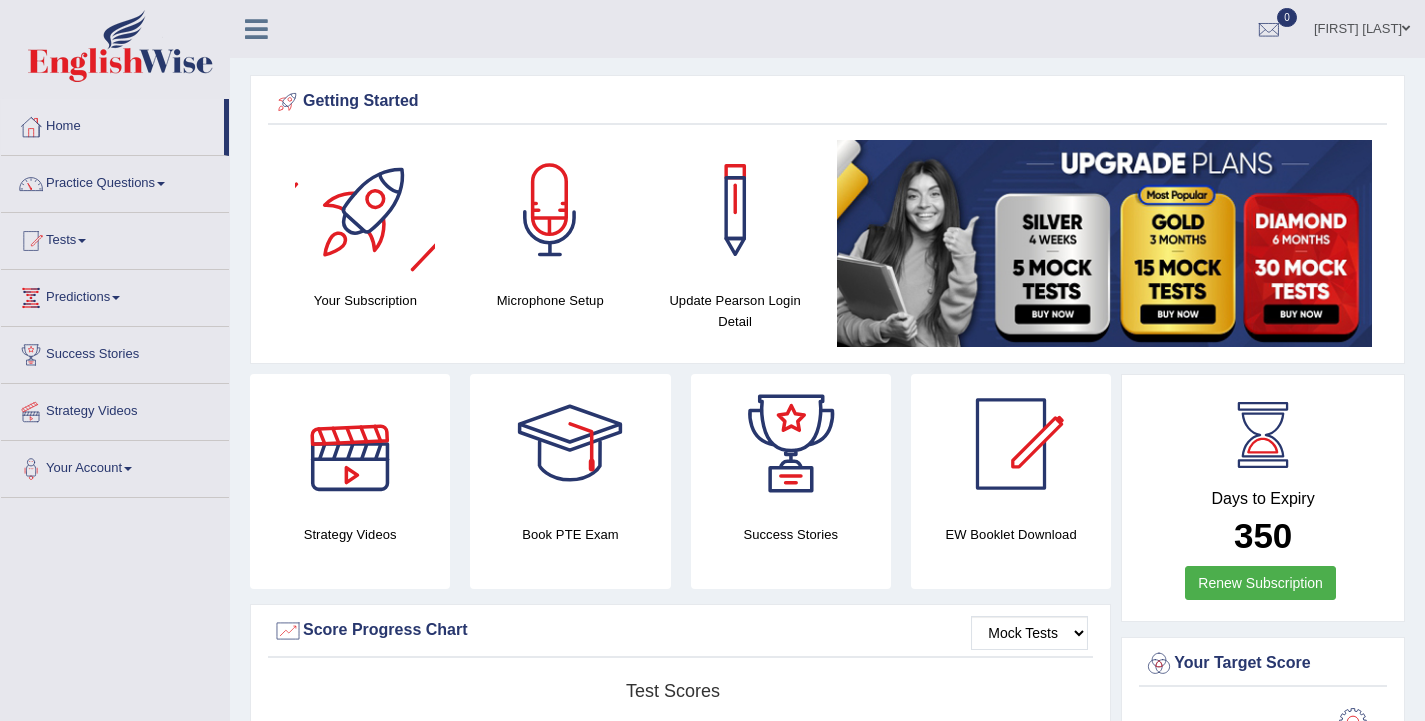 click at bounding box center (350, 444) 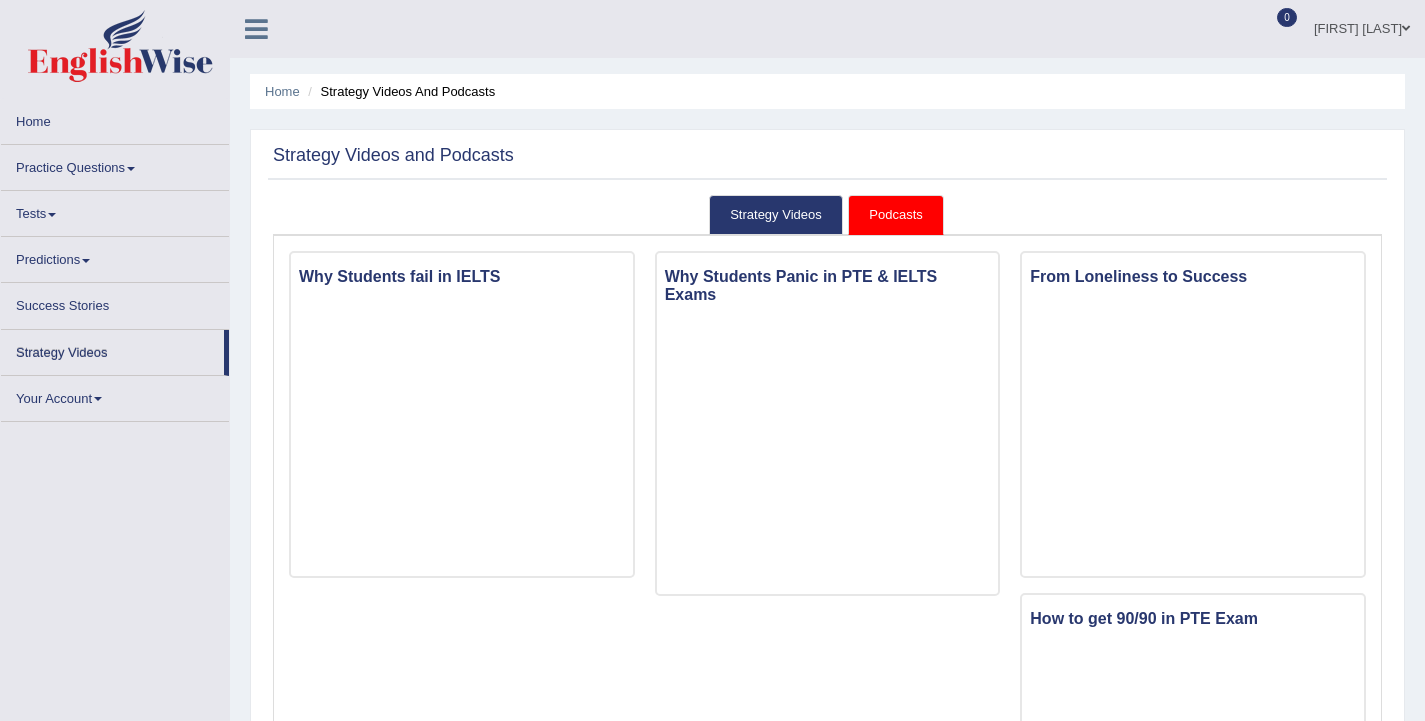 scroll, scrollTop: 0, scrollLeft: 0, axis: both 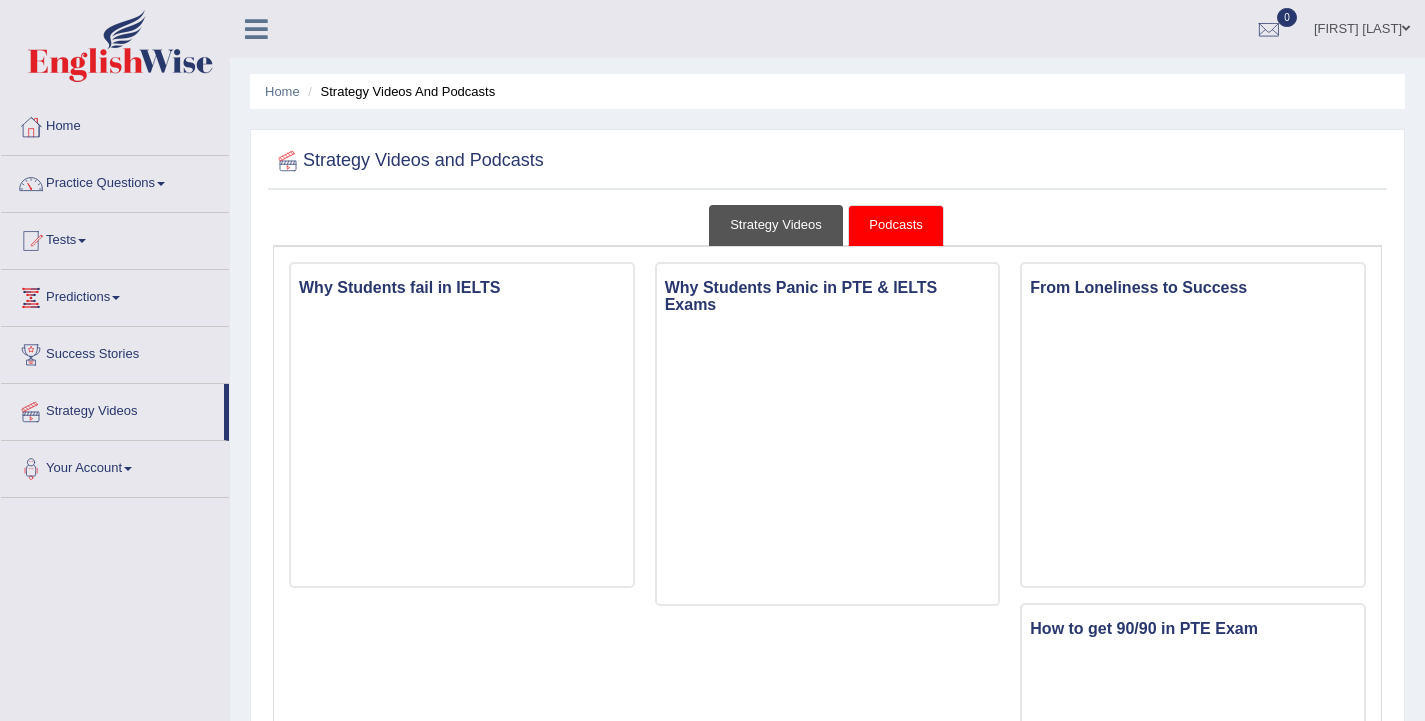 click on "Strategy Videos" at bounding box center [776, 225] 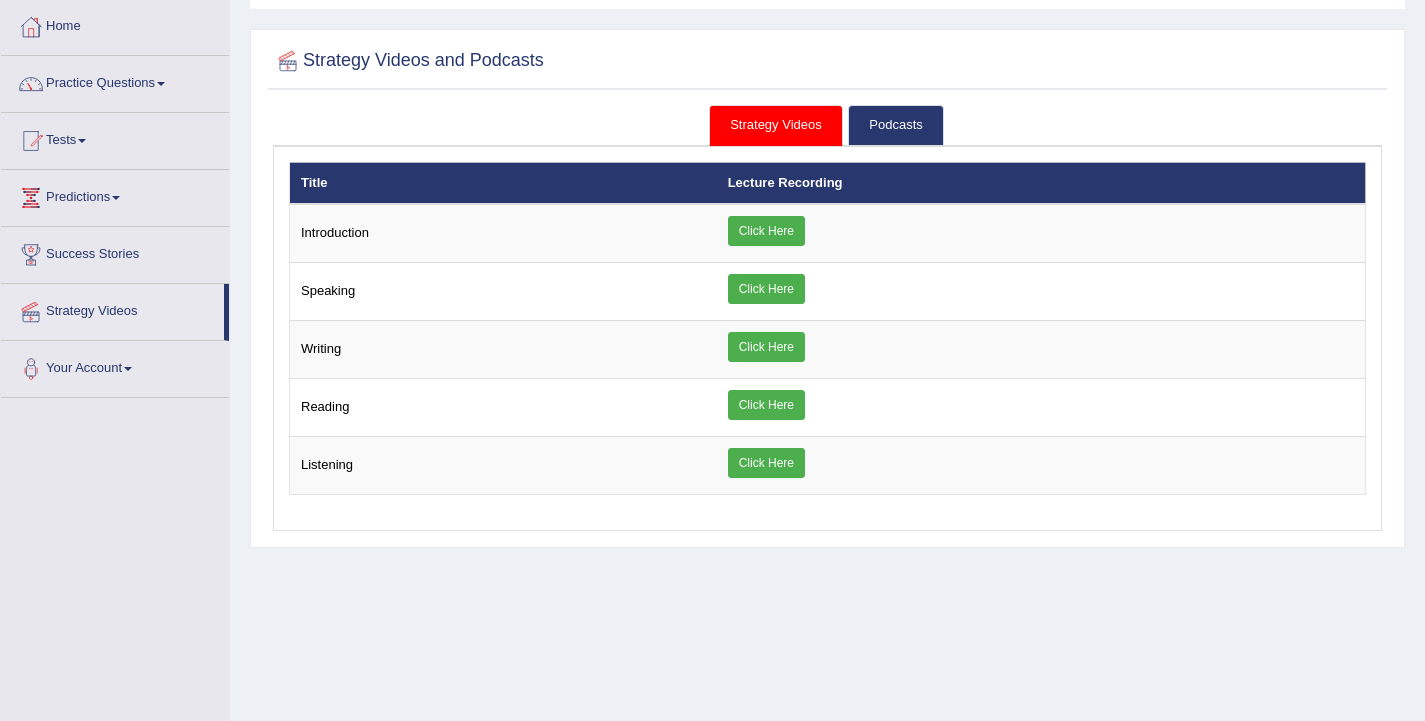 scroll, scrollTop: 200, scrollLeft: 0, axis: vertical 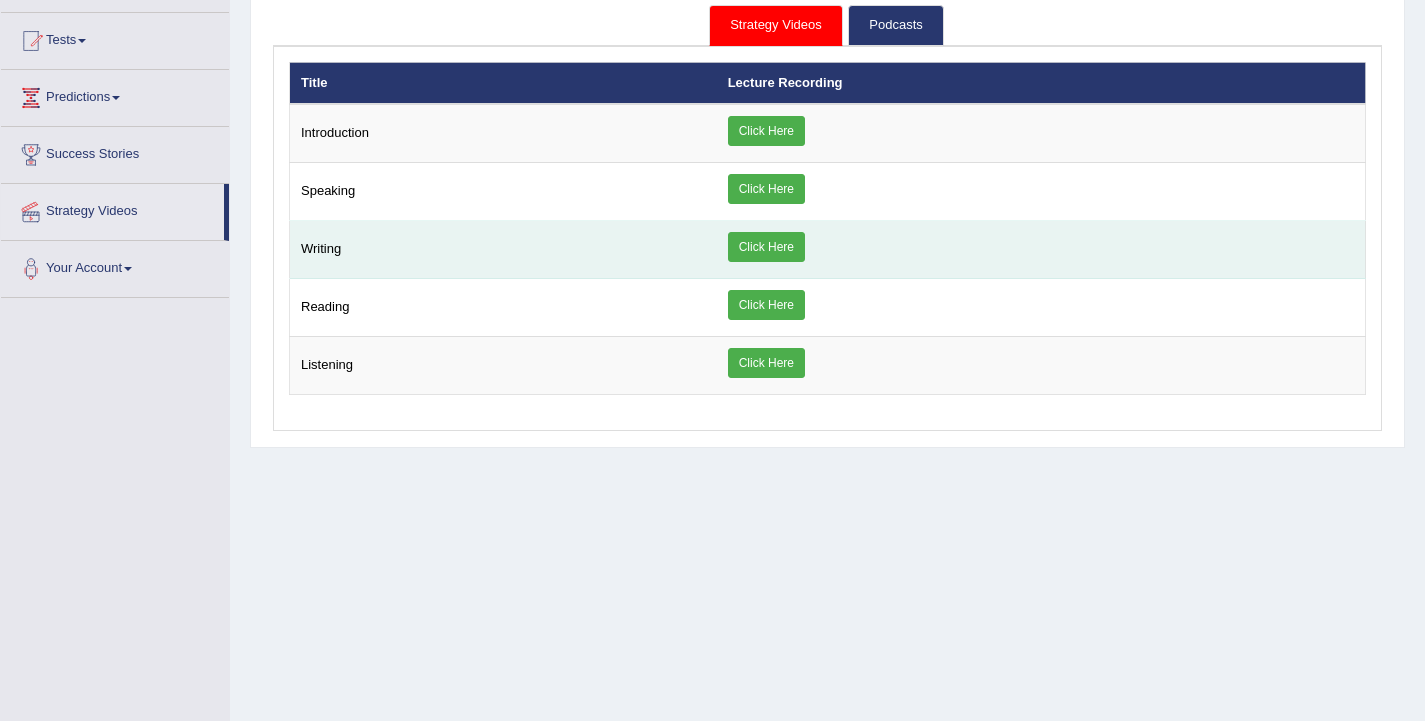 click on "Click Here" at bounding box center [766, 247] 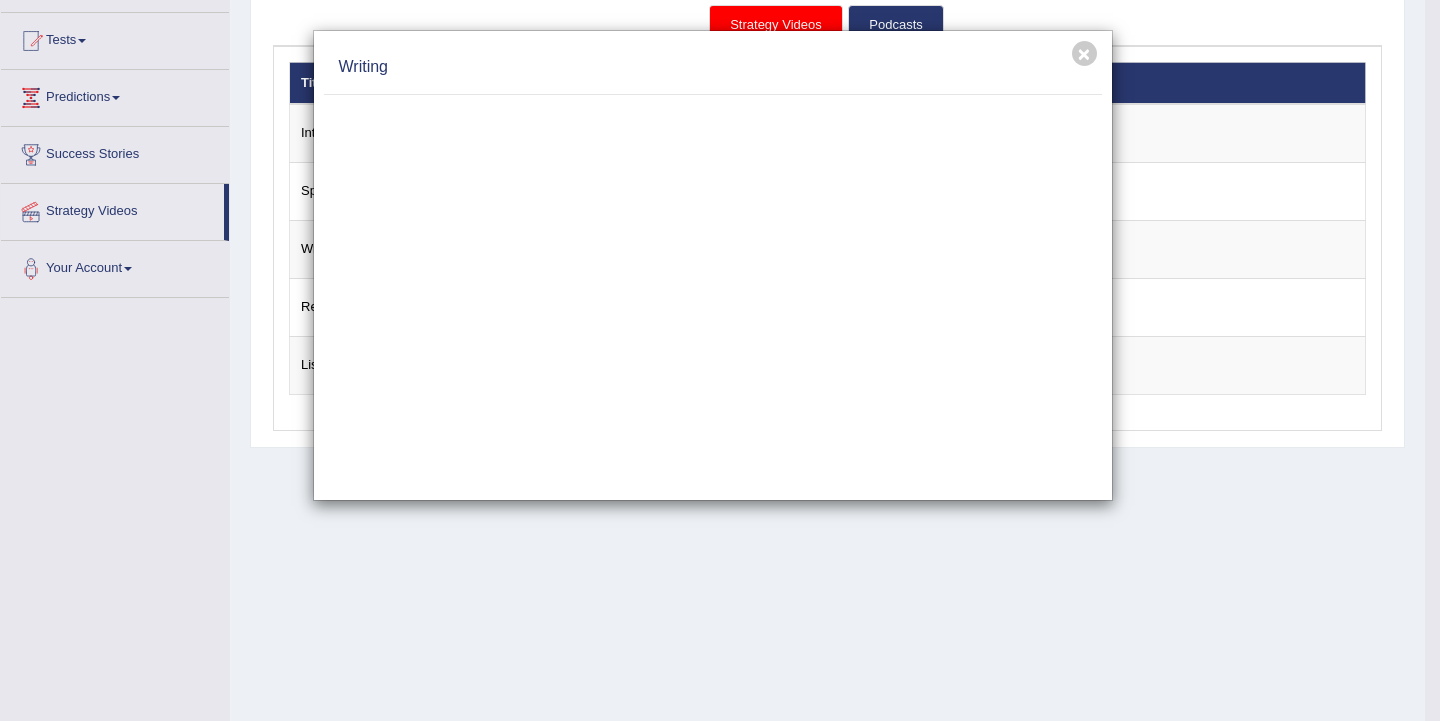 click on "×
Writing" at bounding box center (720, 360) 